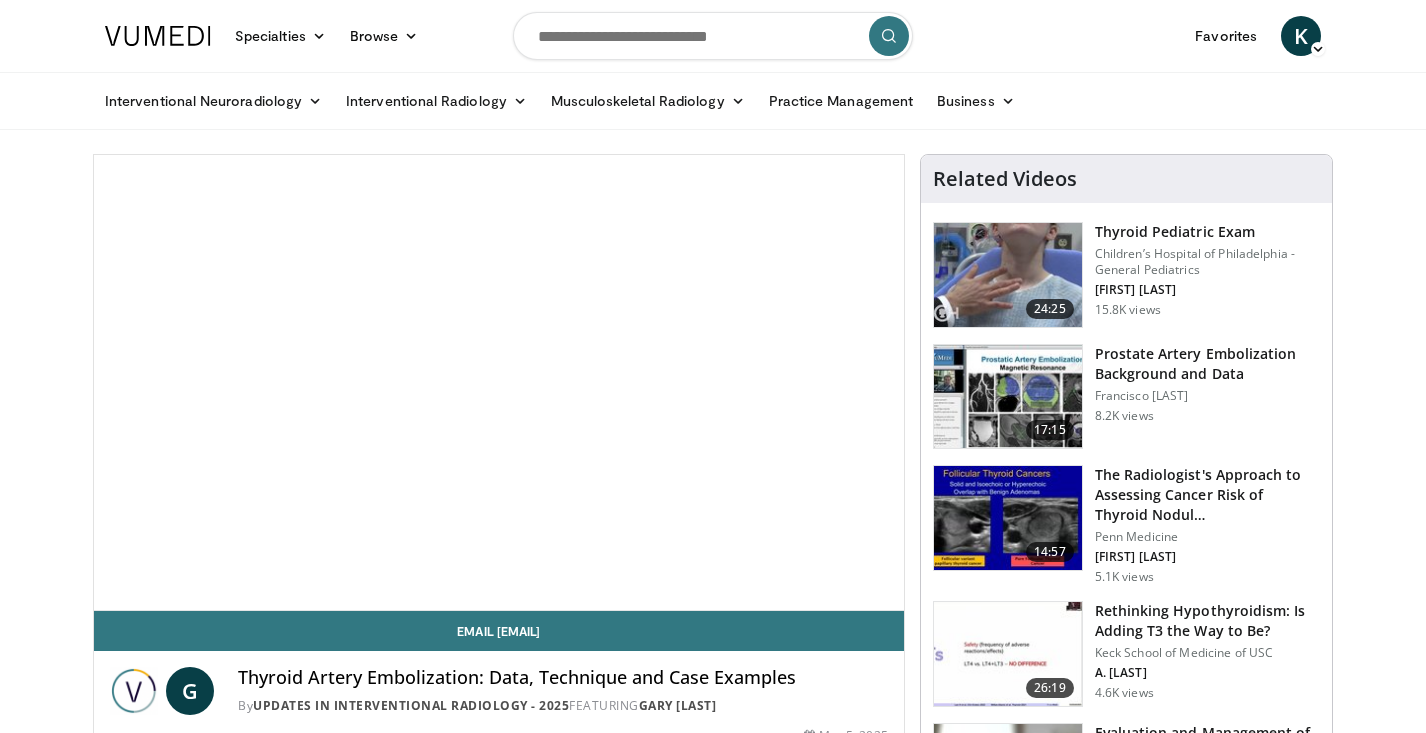 scroll, scrollTop: 0, scrollLeft: 0, axis: both 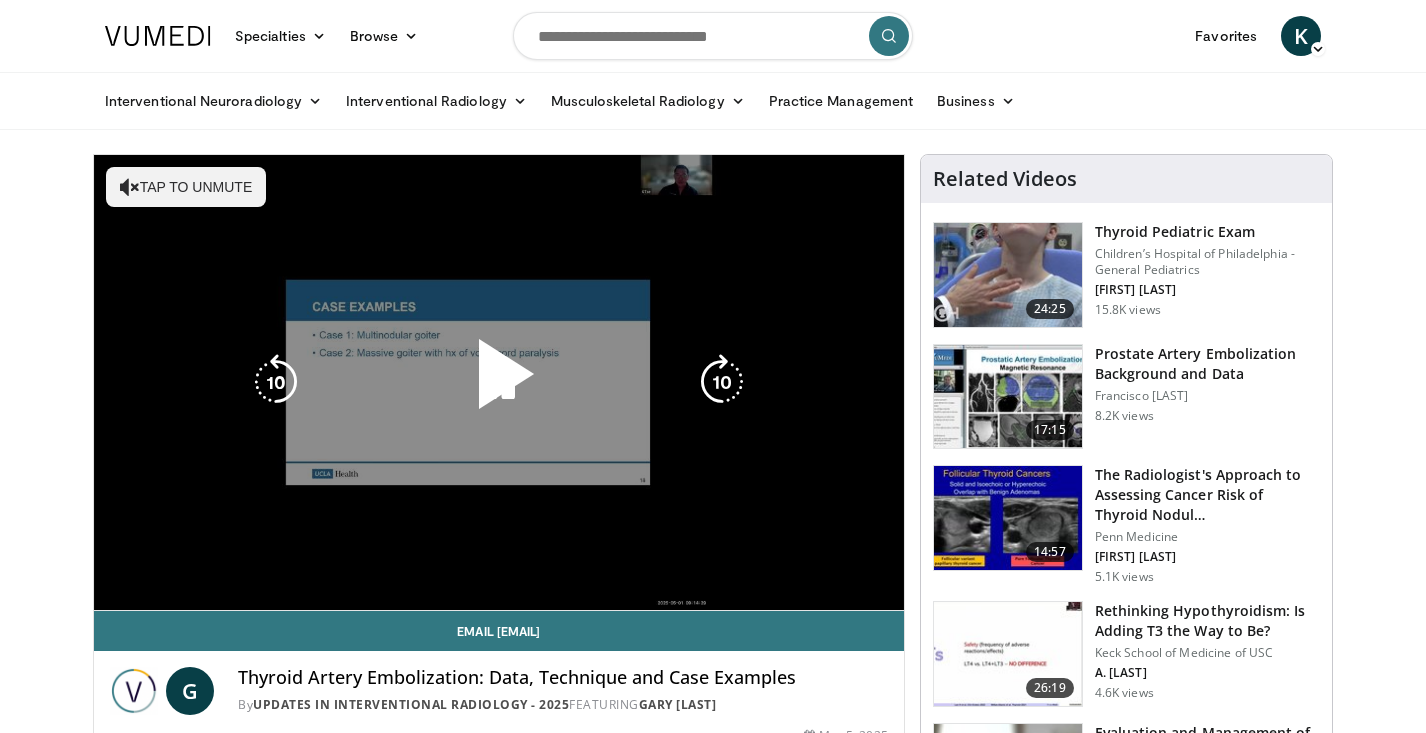 click on "Tap to unmute" at bounding box center (186, 187) 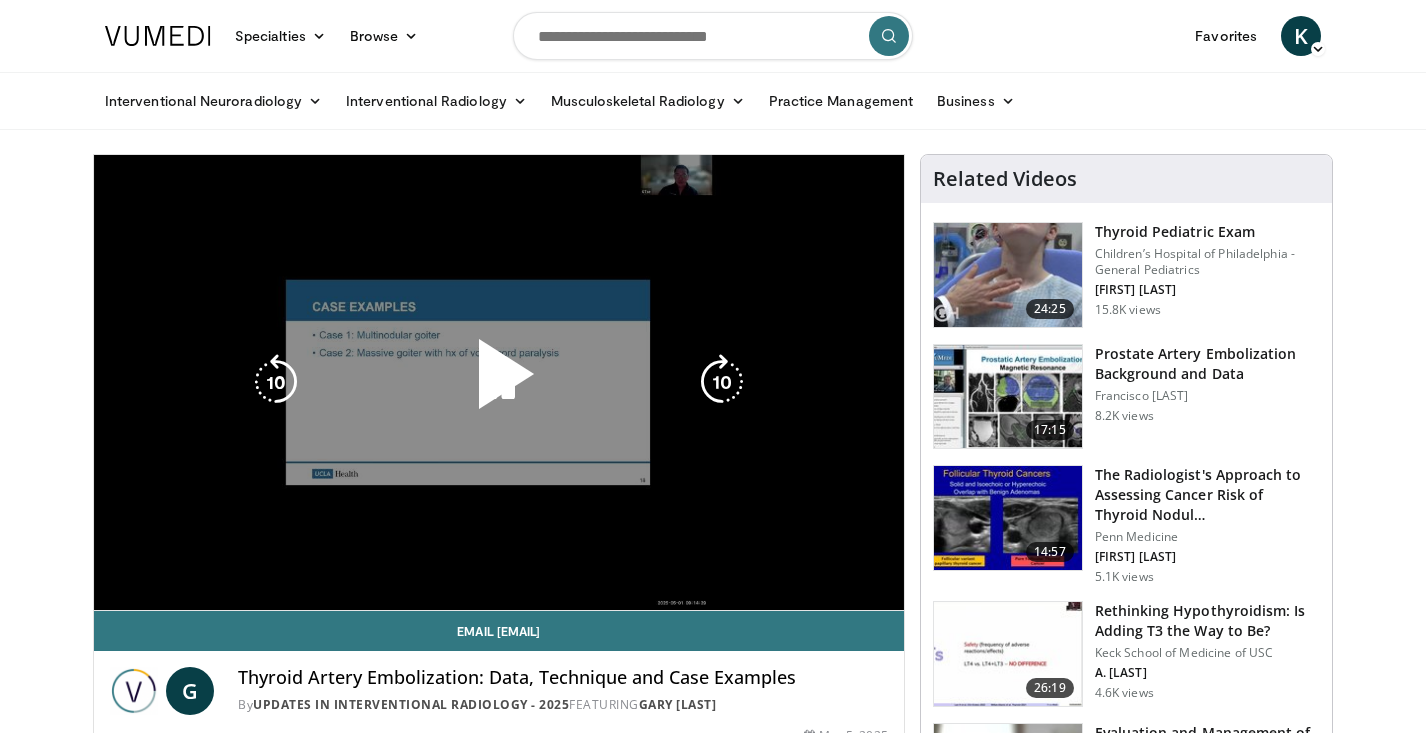 click on "10 seconds
Tap to unmute" at bounding box center [499, 382] 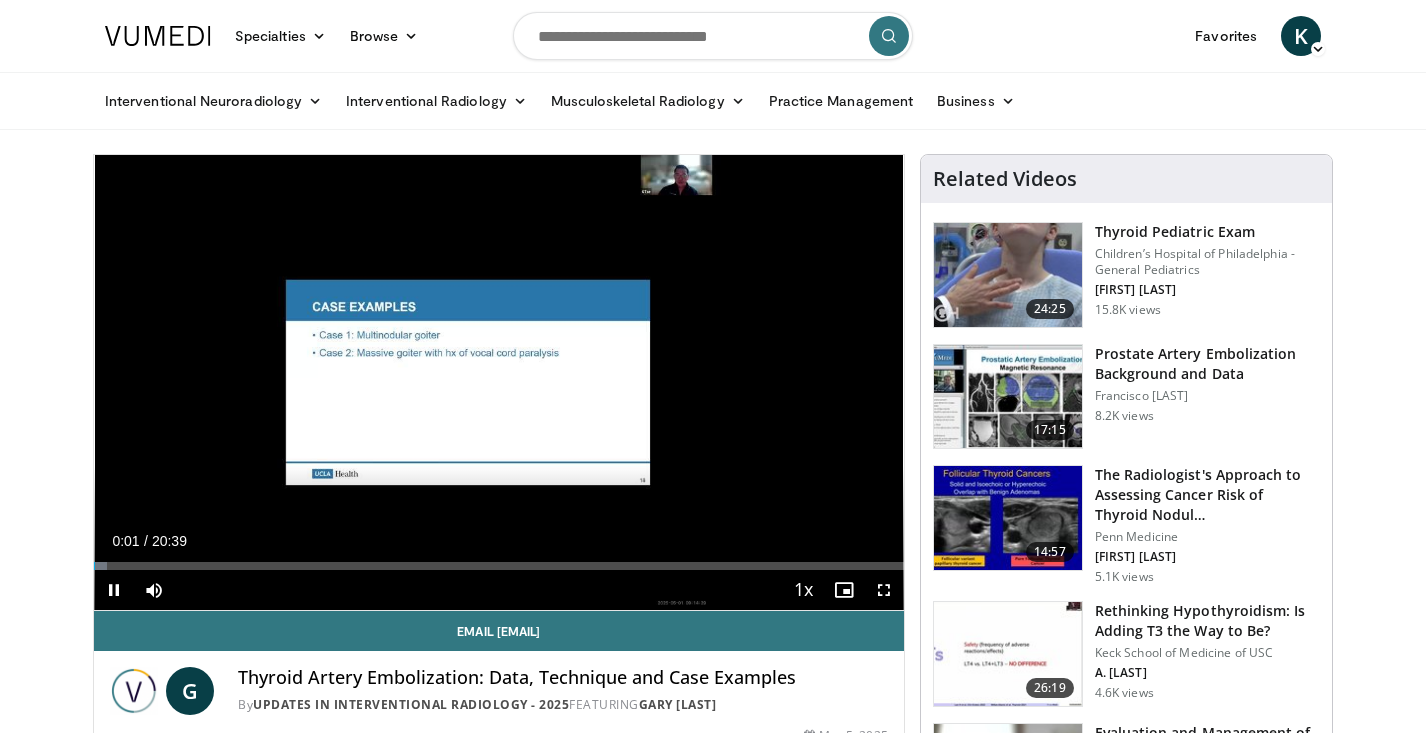 click at bounding box center (884, 590) 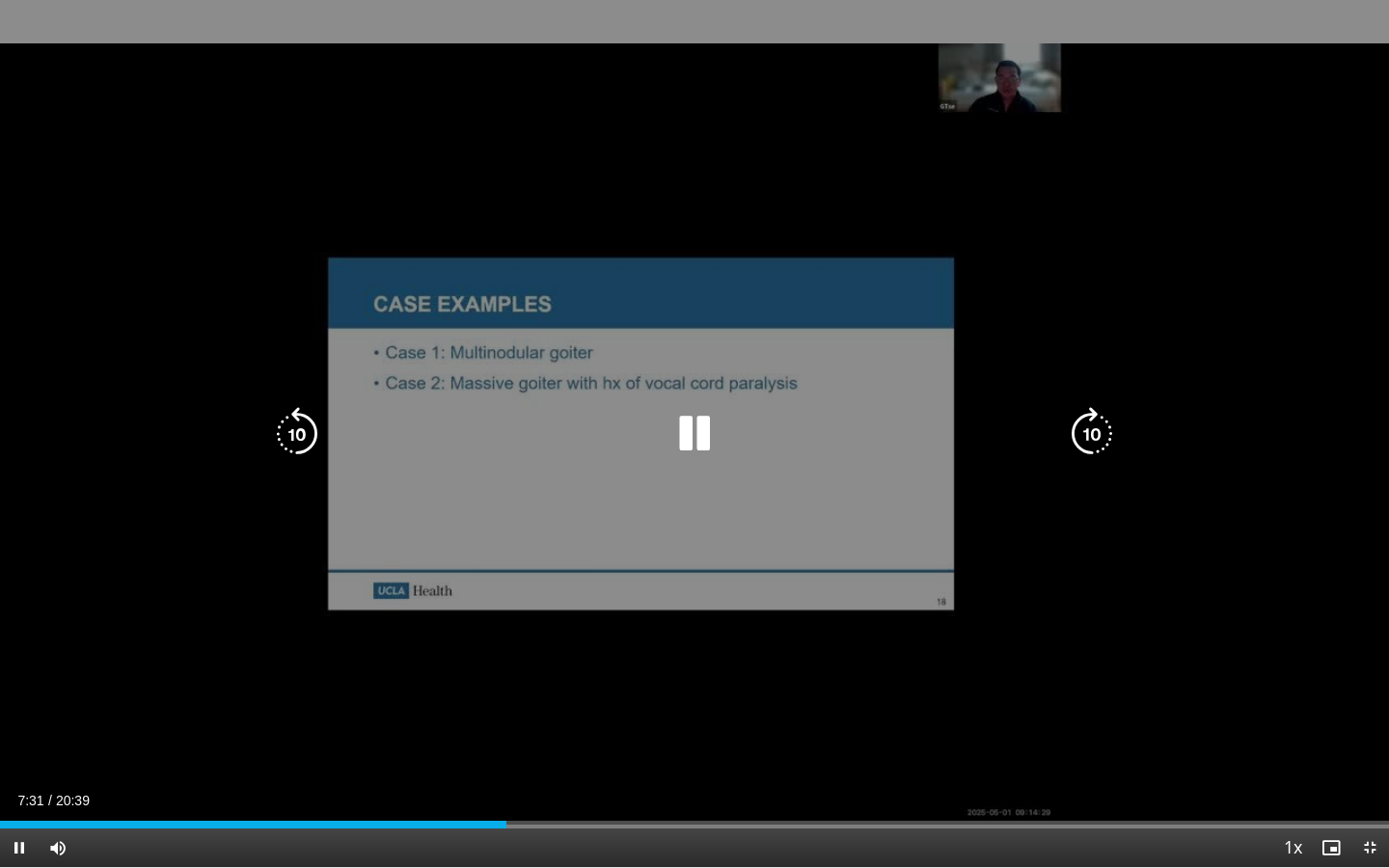 click at bounding box center [694, 434] 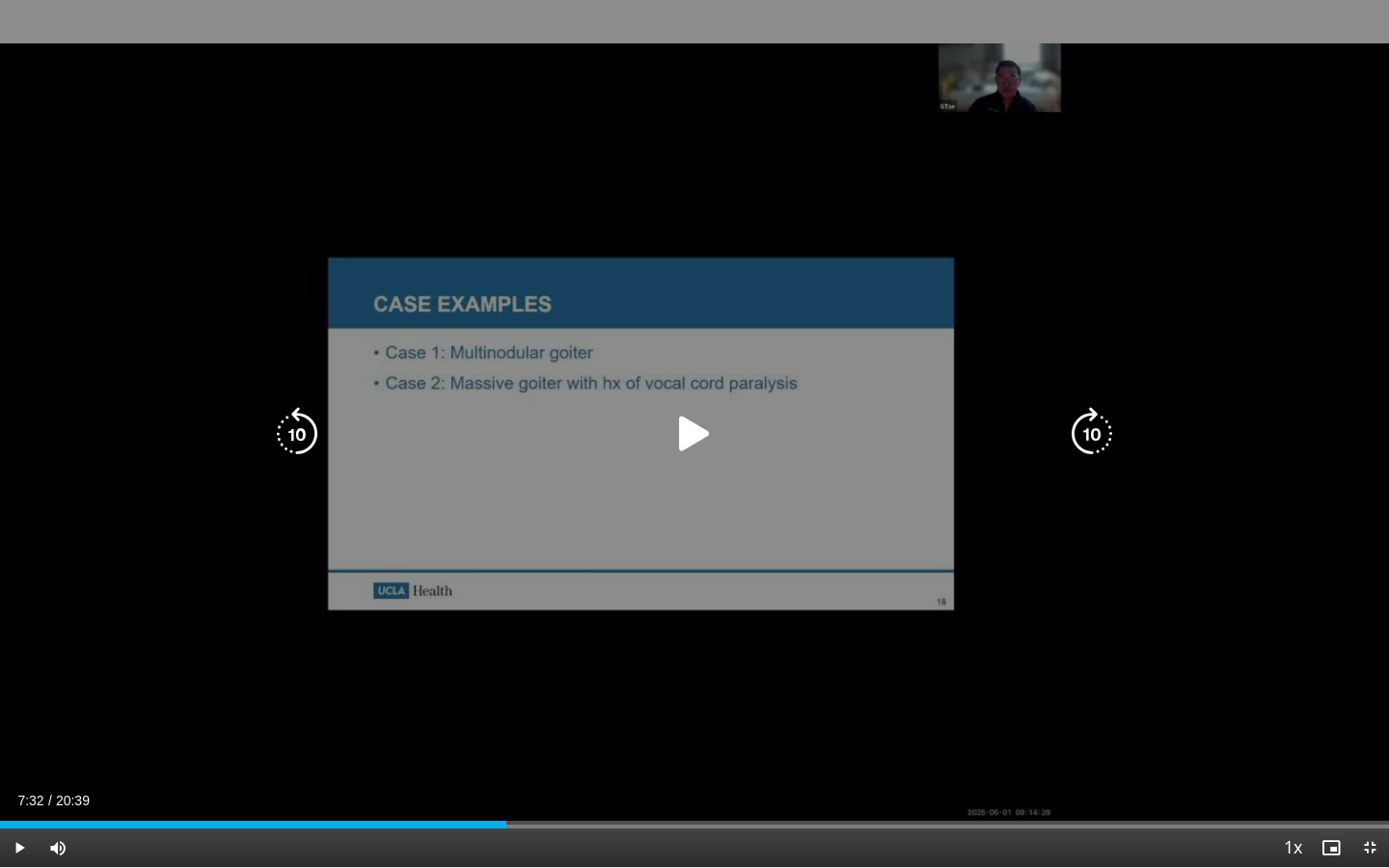 click at bounding box center [694, 434] 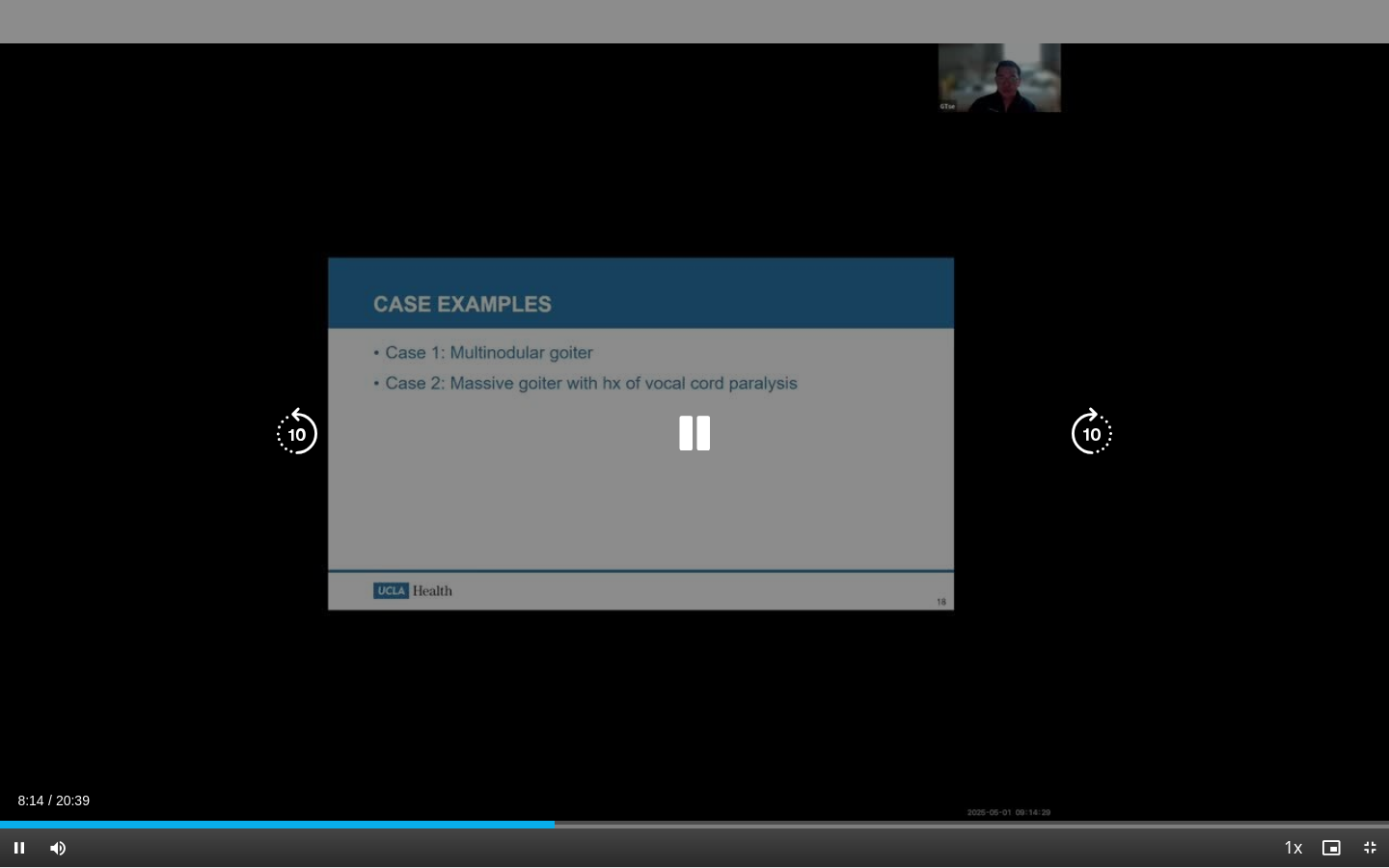 click at bounding box center [297, 434] 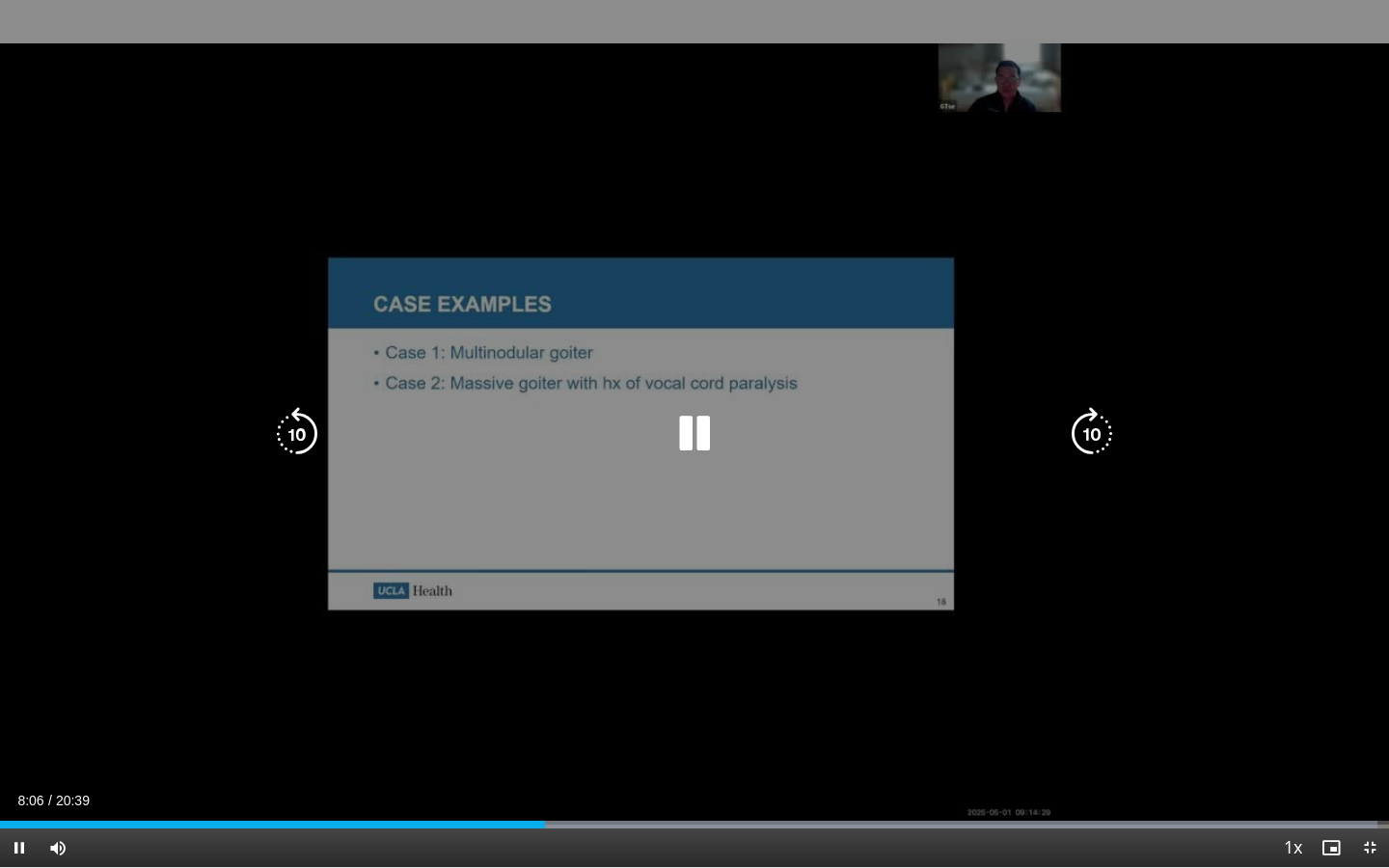 click at bounding box center (297, 434) 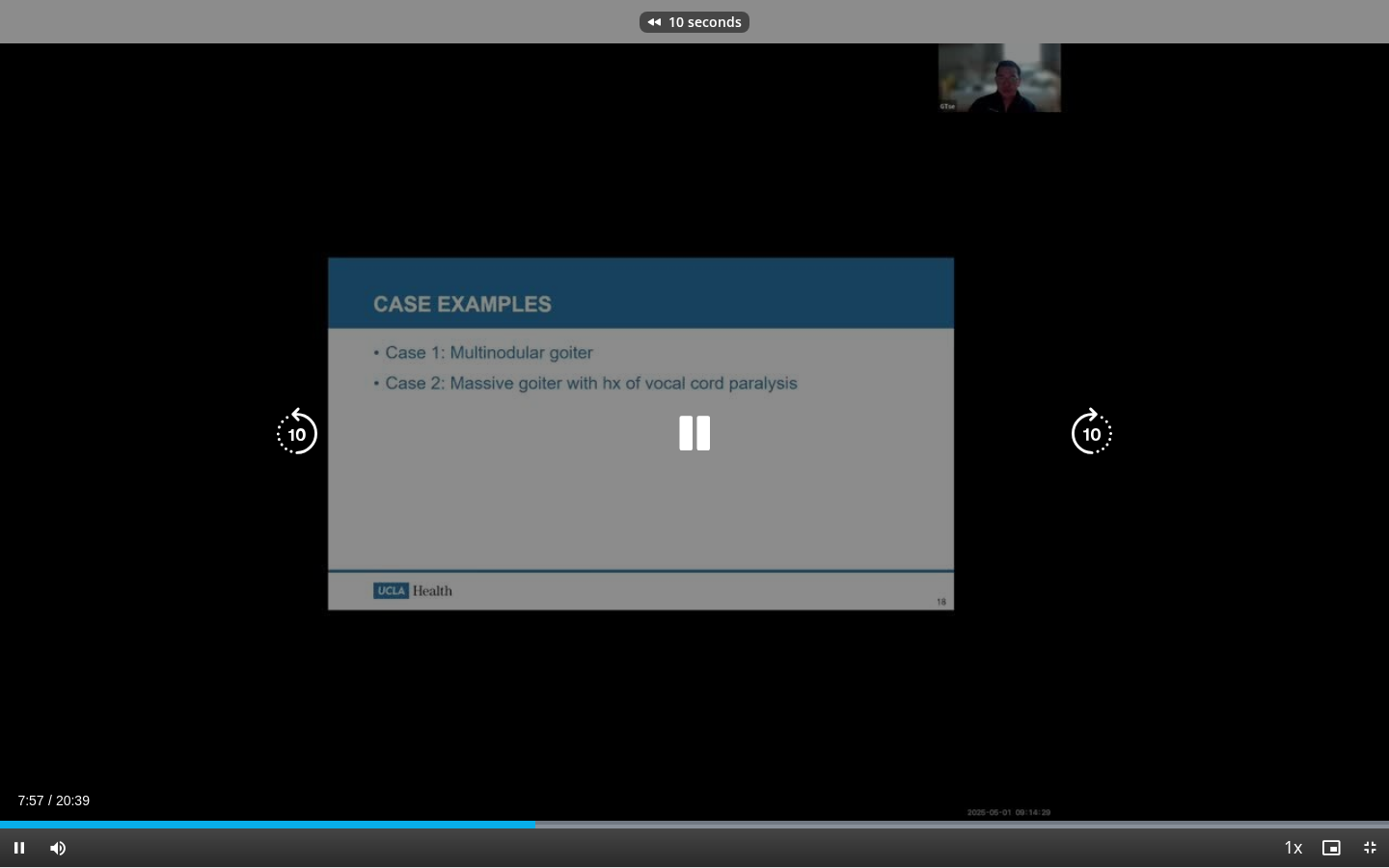 click at bounding box center [297, 434] 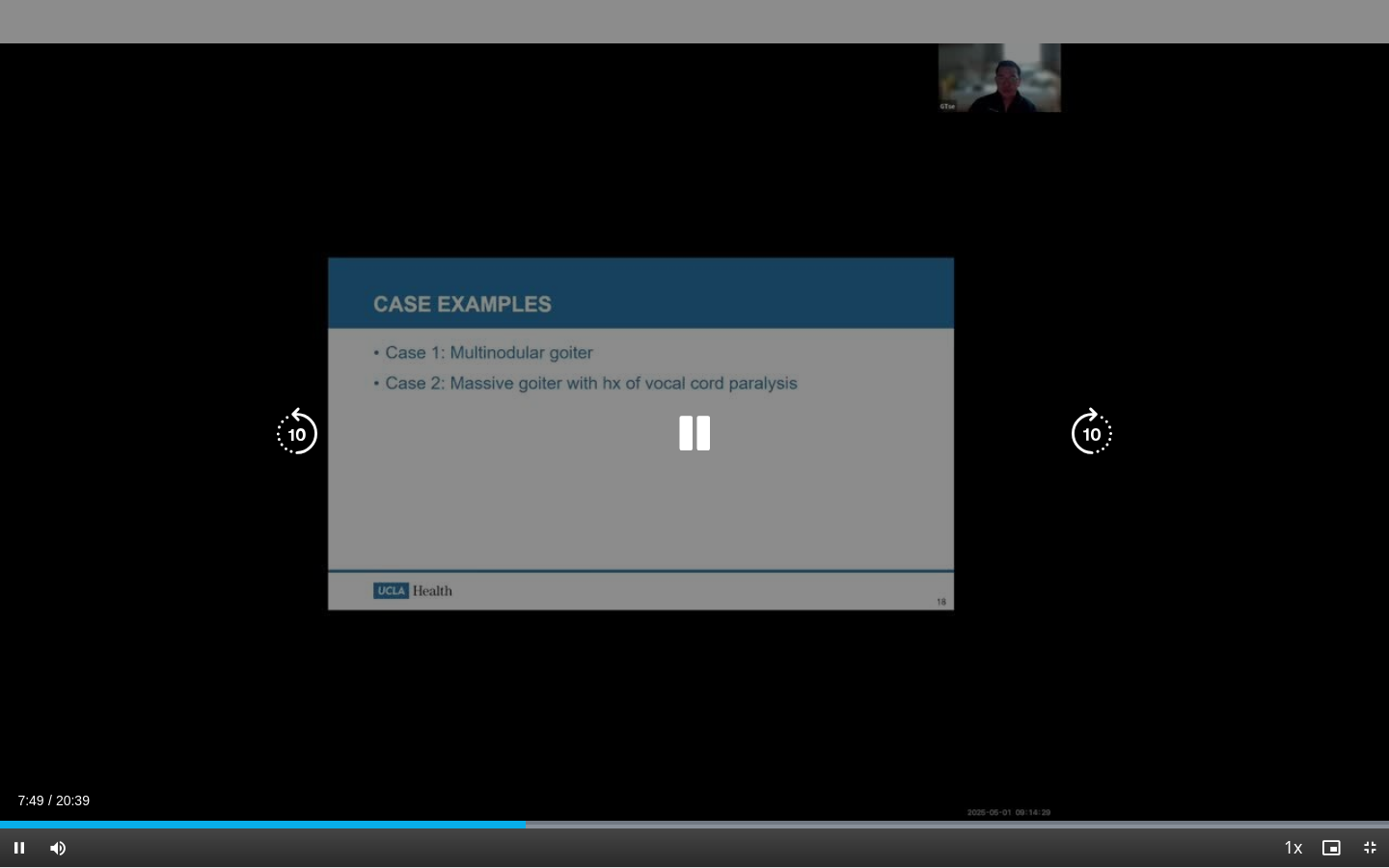click at bounding box center (297, 434) 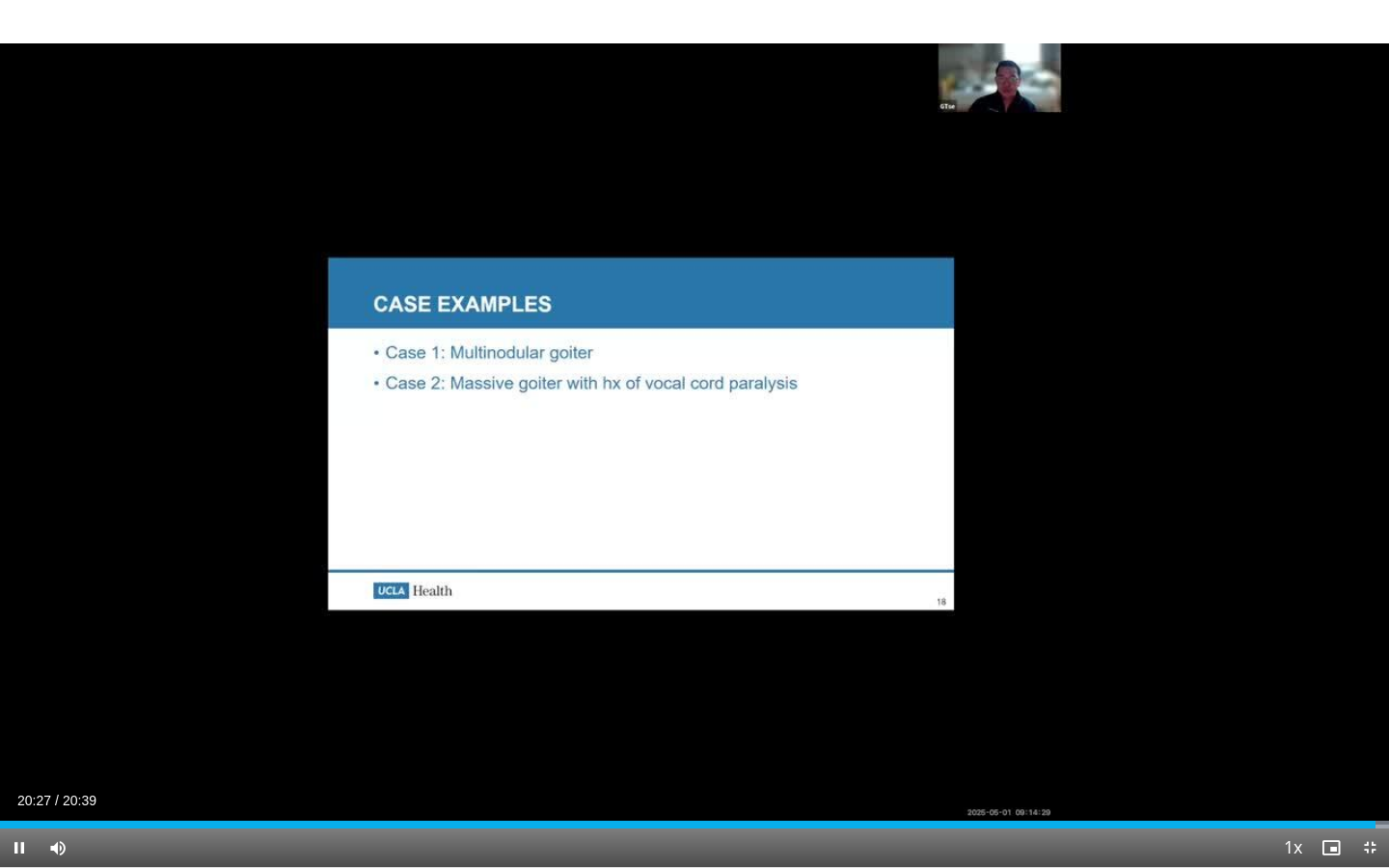 click at bounding box center [1370, 848] 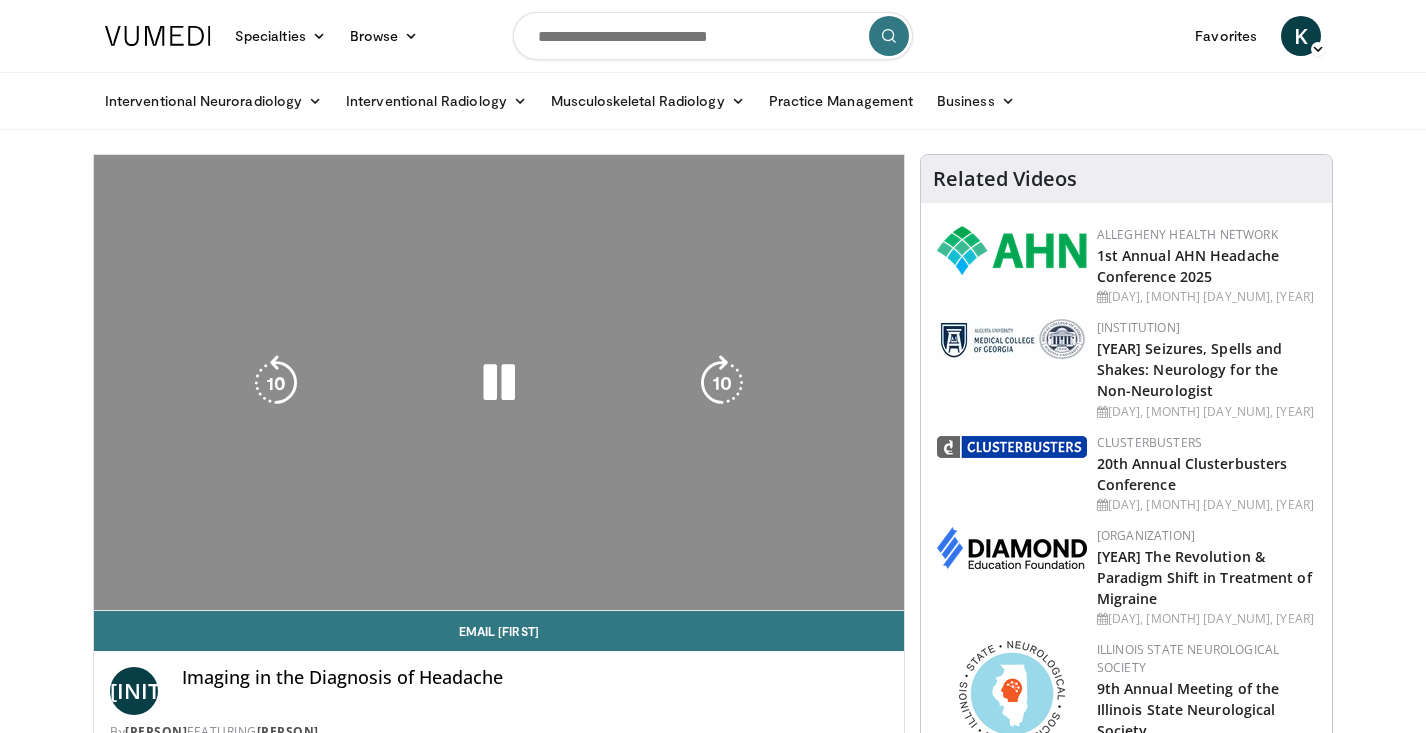 scroll, scrollTop: 0, scrollLeft: 0, axis: both 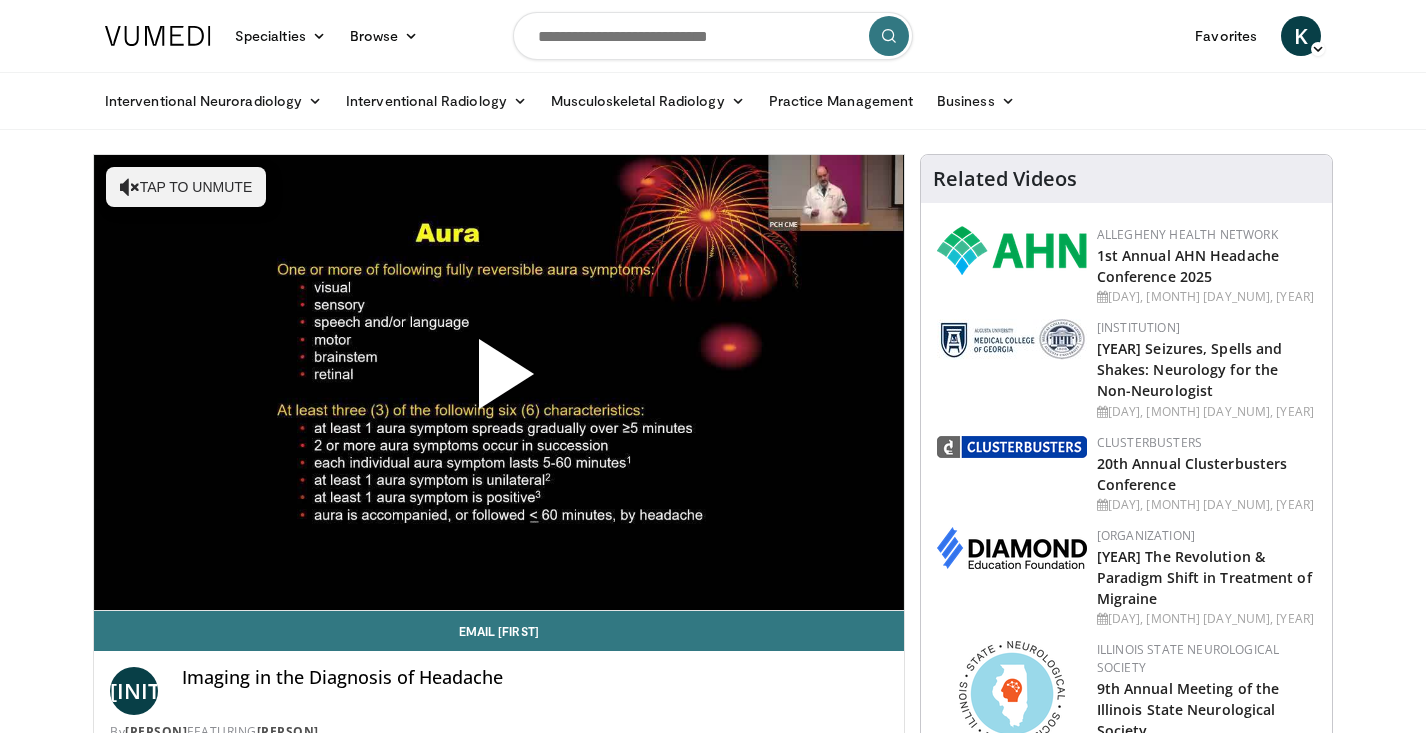 click at bounding box center (499, 382) 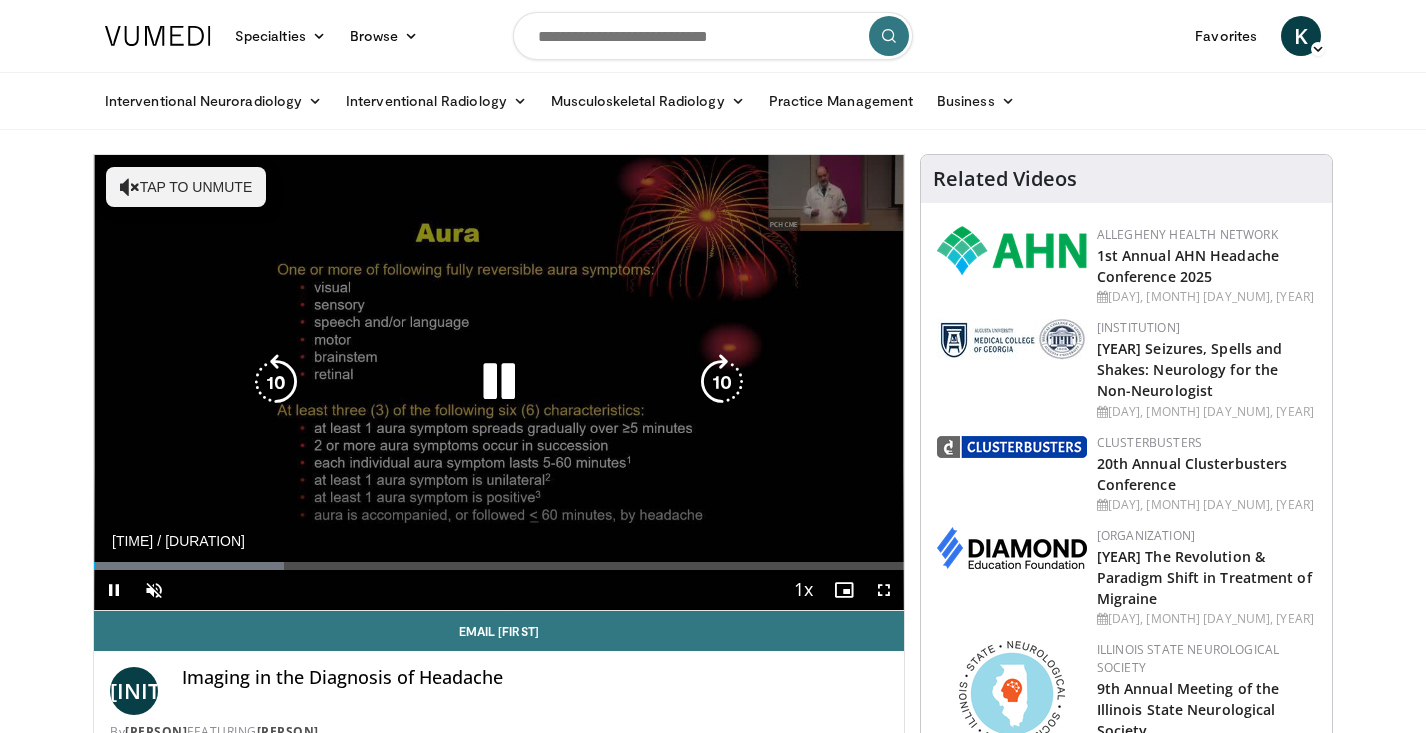 click on "Tap to unmute" at bounding box center (186, 187) 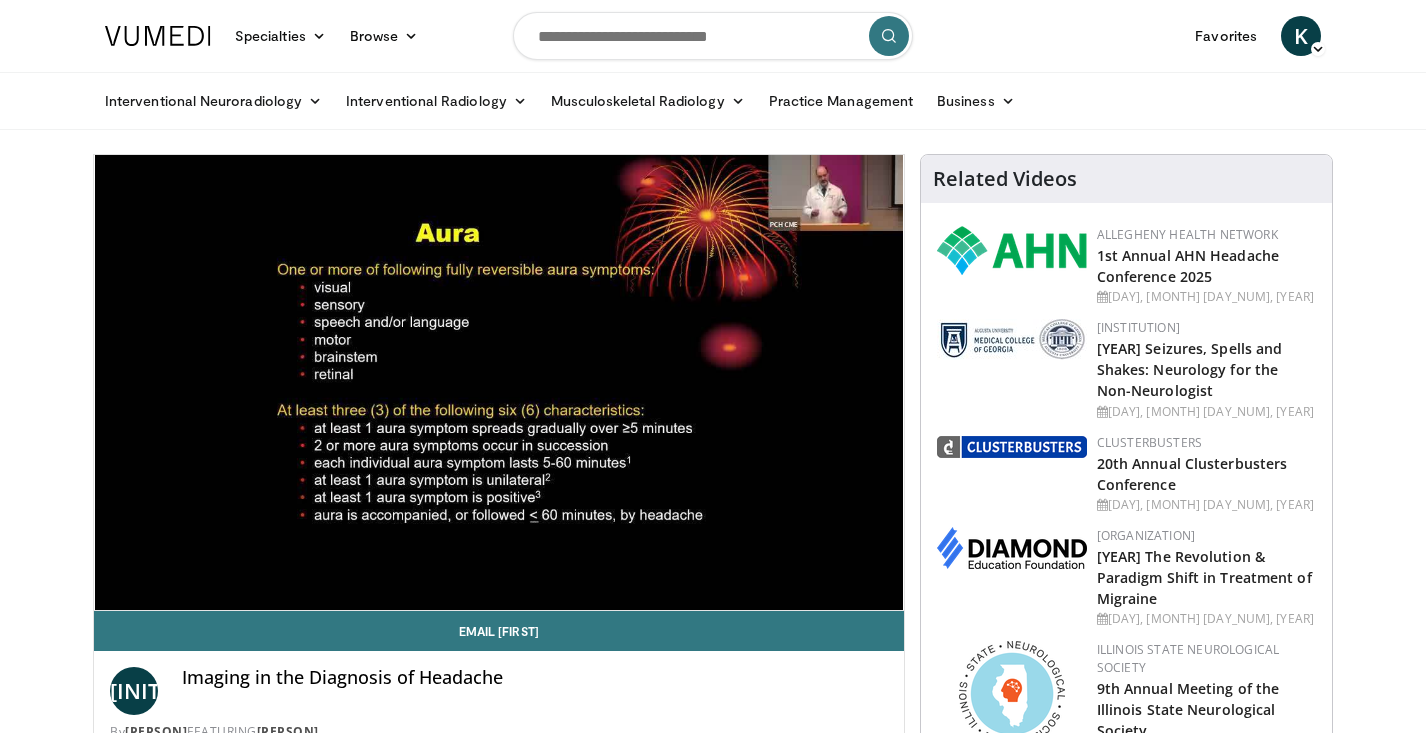 scroll, scrollTop: 0, scrollLeft: 0, axis: both 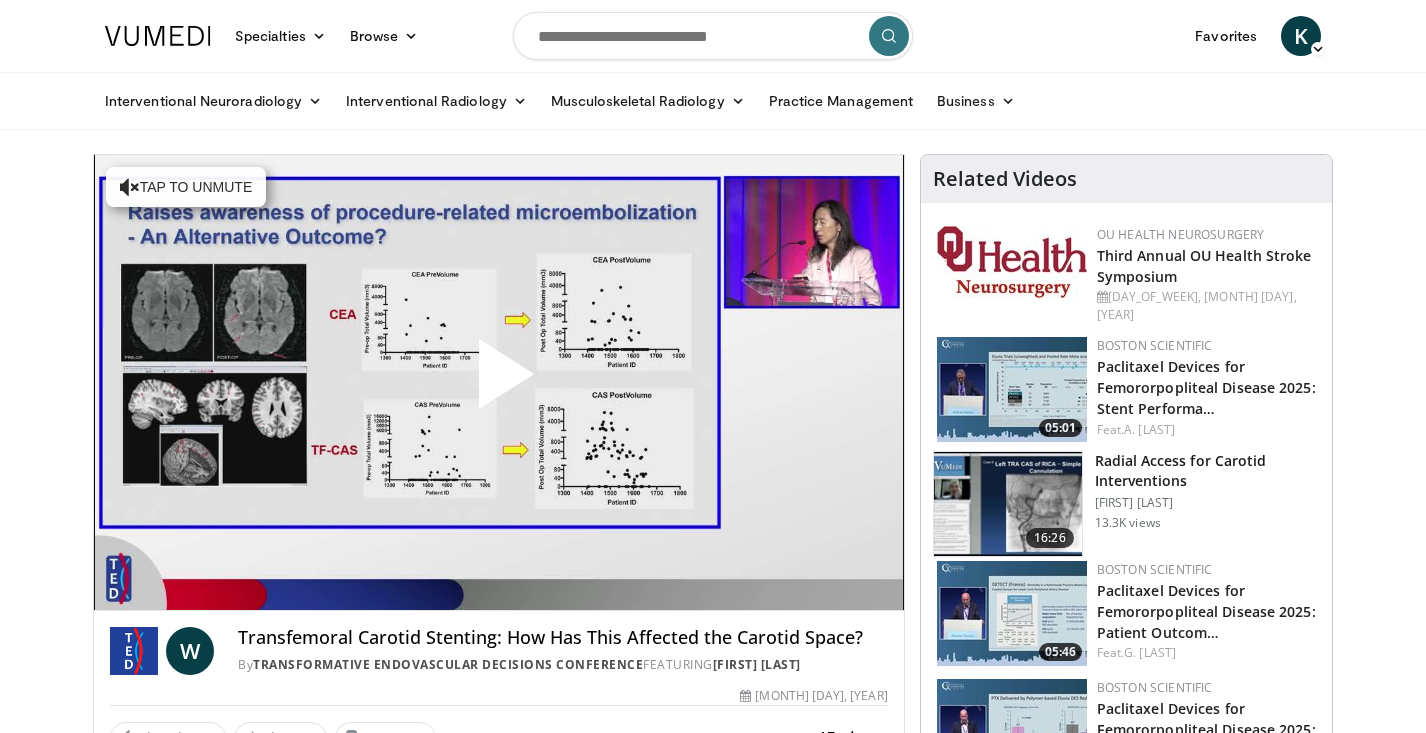 click at bounding box center [499, 382] 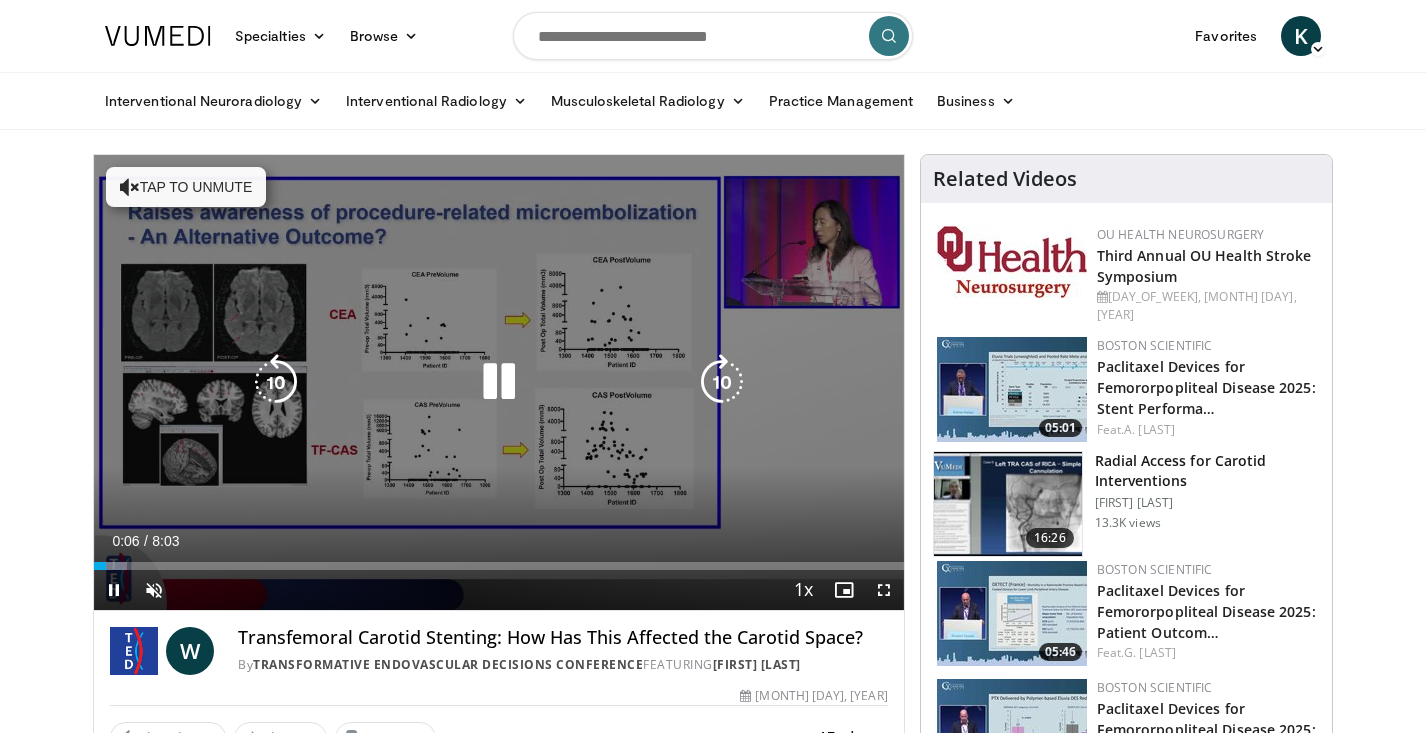 click on "Tap to unmute" at bounding box center (186, 187) 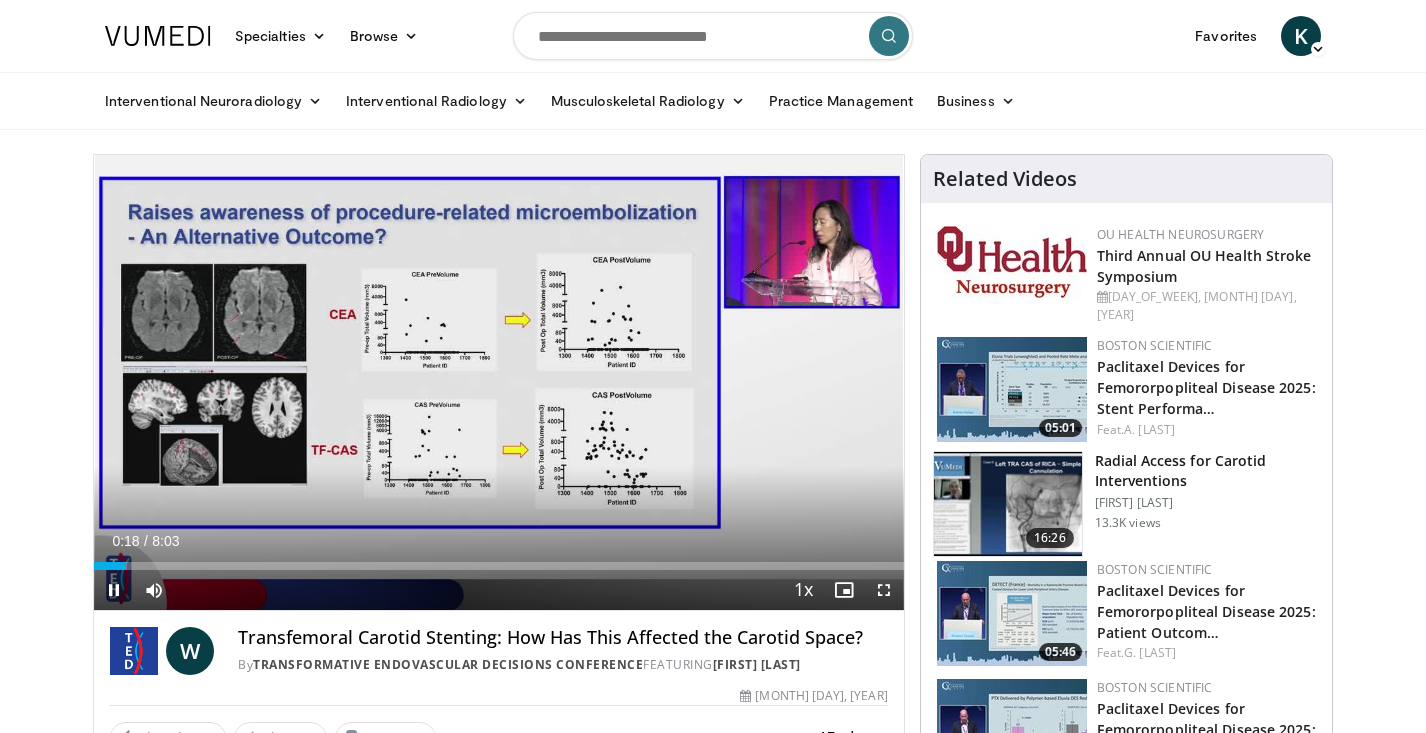 click at bounding box center (884, 590) 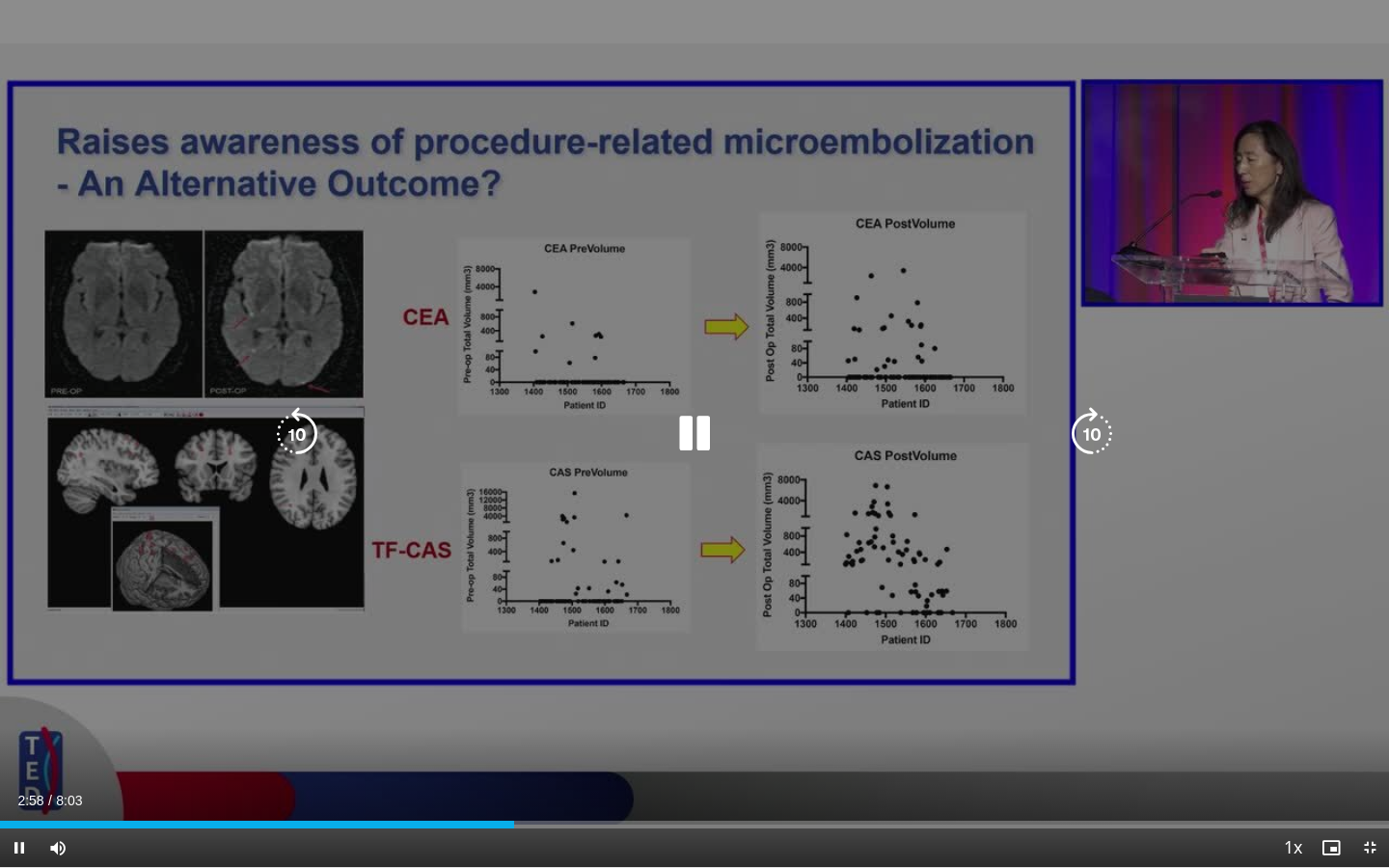 click at bounding box center [297, 434] 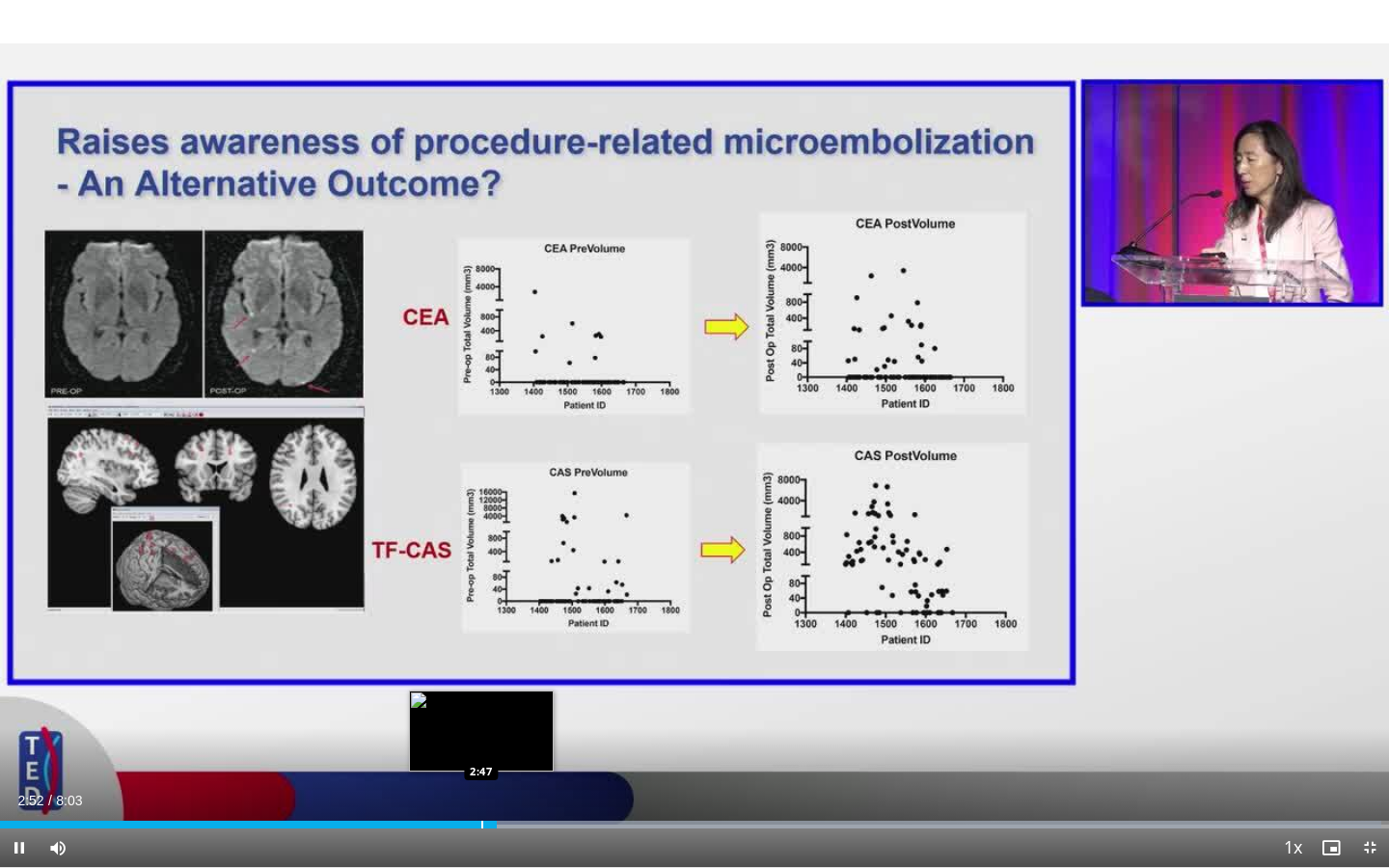 click at bounding box center (482, 825) 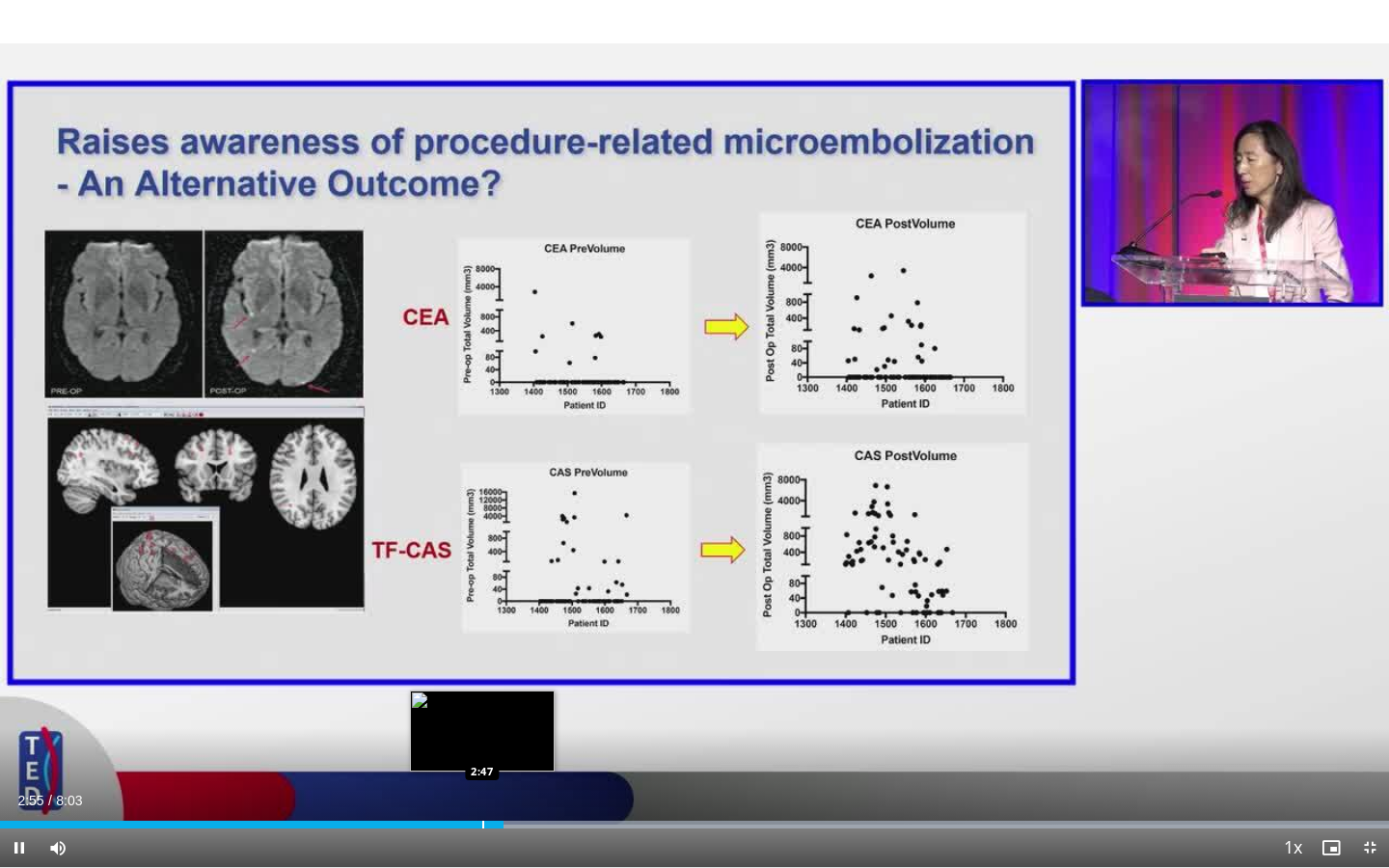 click at bounding box center (483, 825) 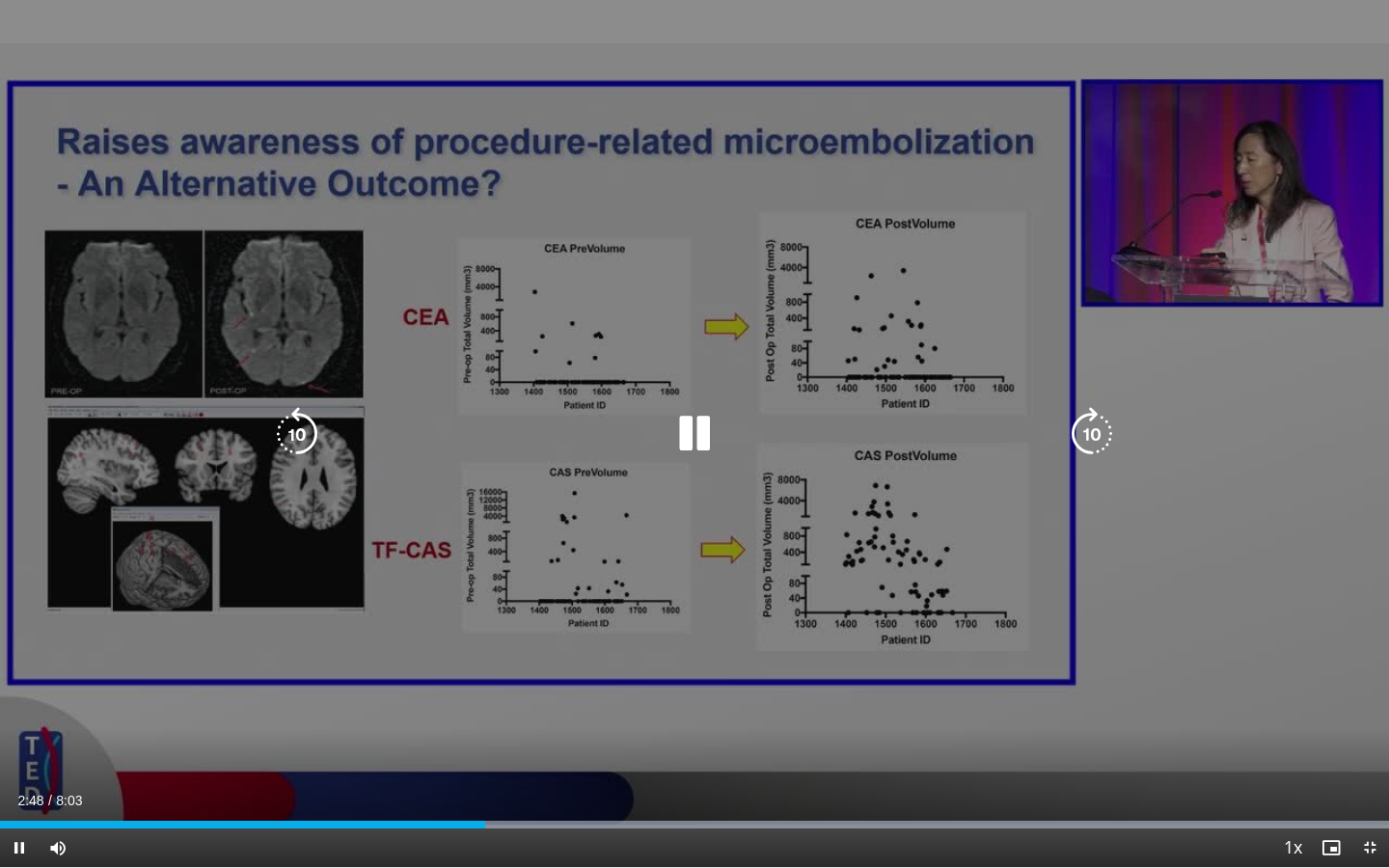 click at bounding box center (694, 434) 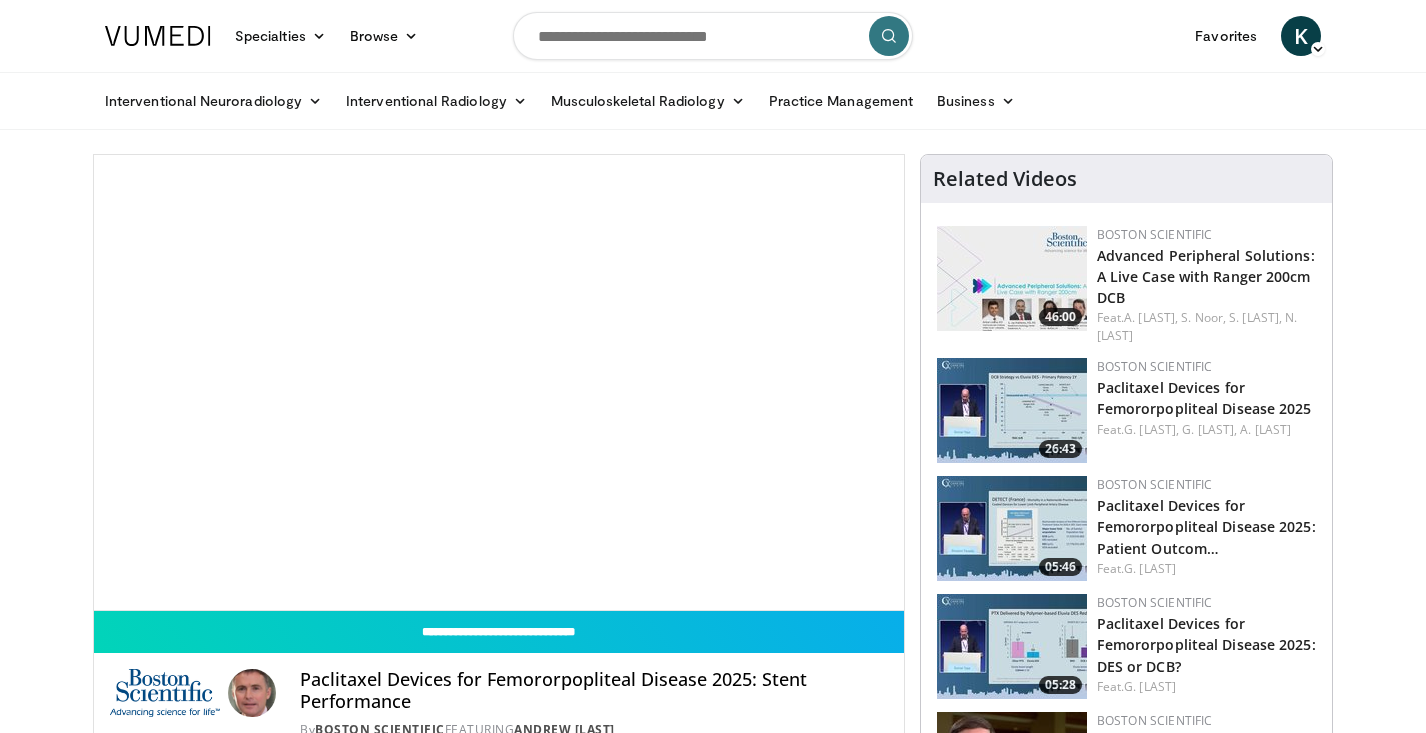 scroll, scrollTop: 0, scrollLeft: 0, axis: both 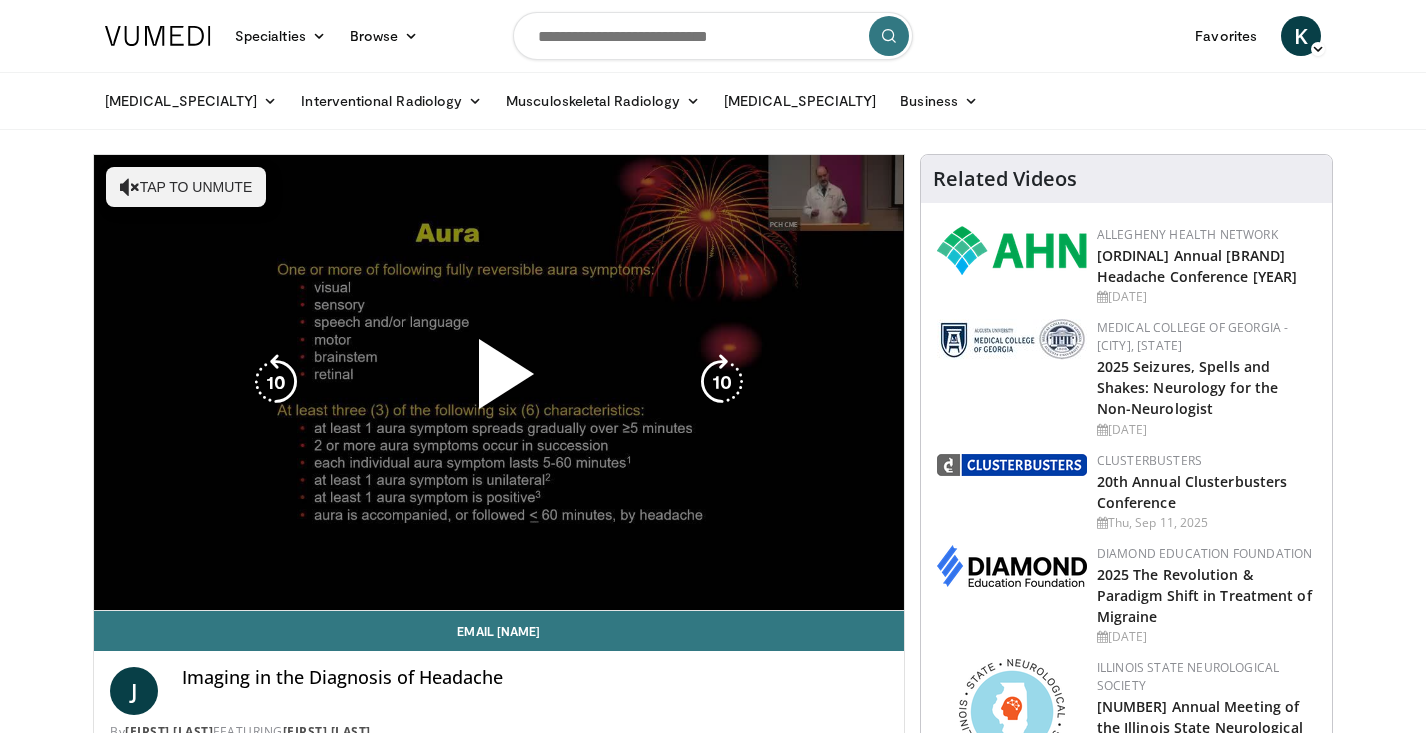 click on "Tap to unmute" at bounding box center (186, 187) 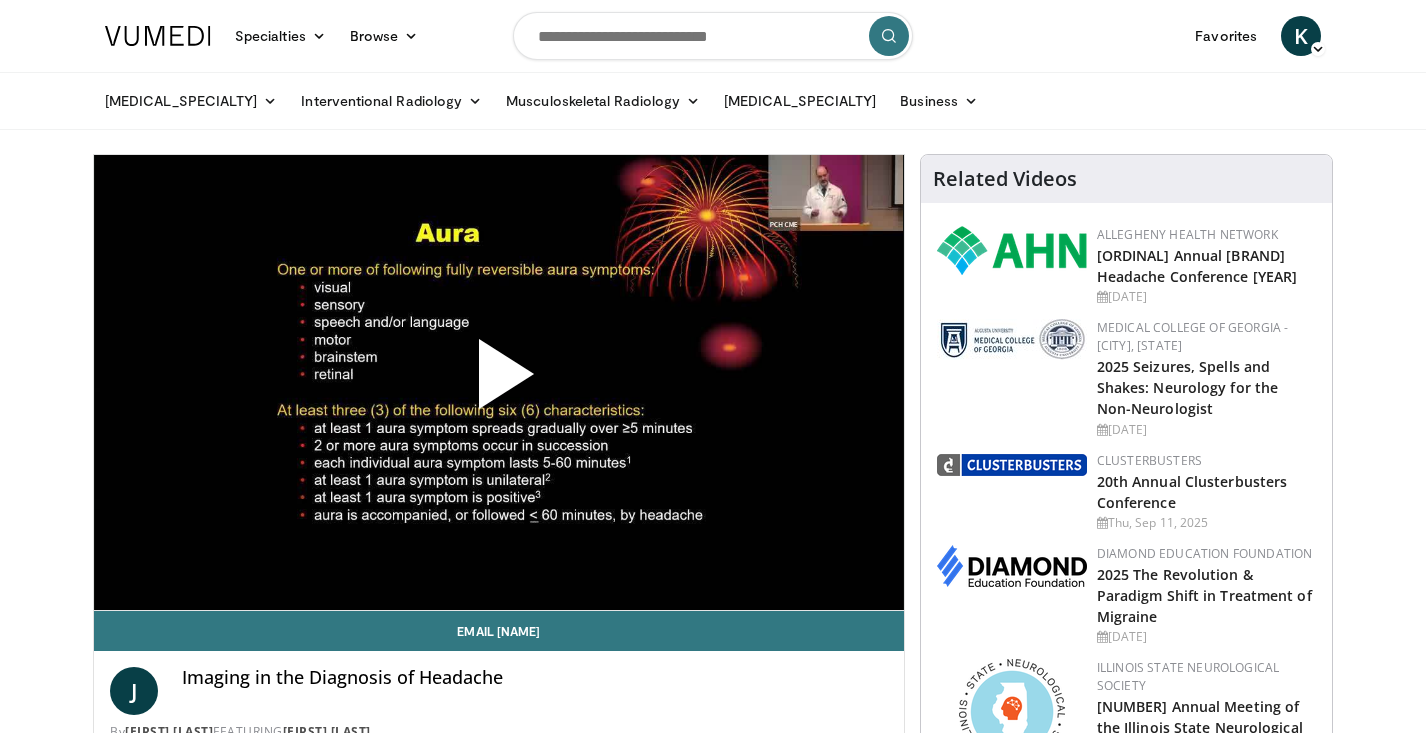 click at bounding box center (499, 382) 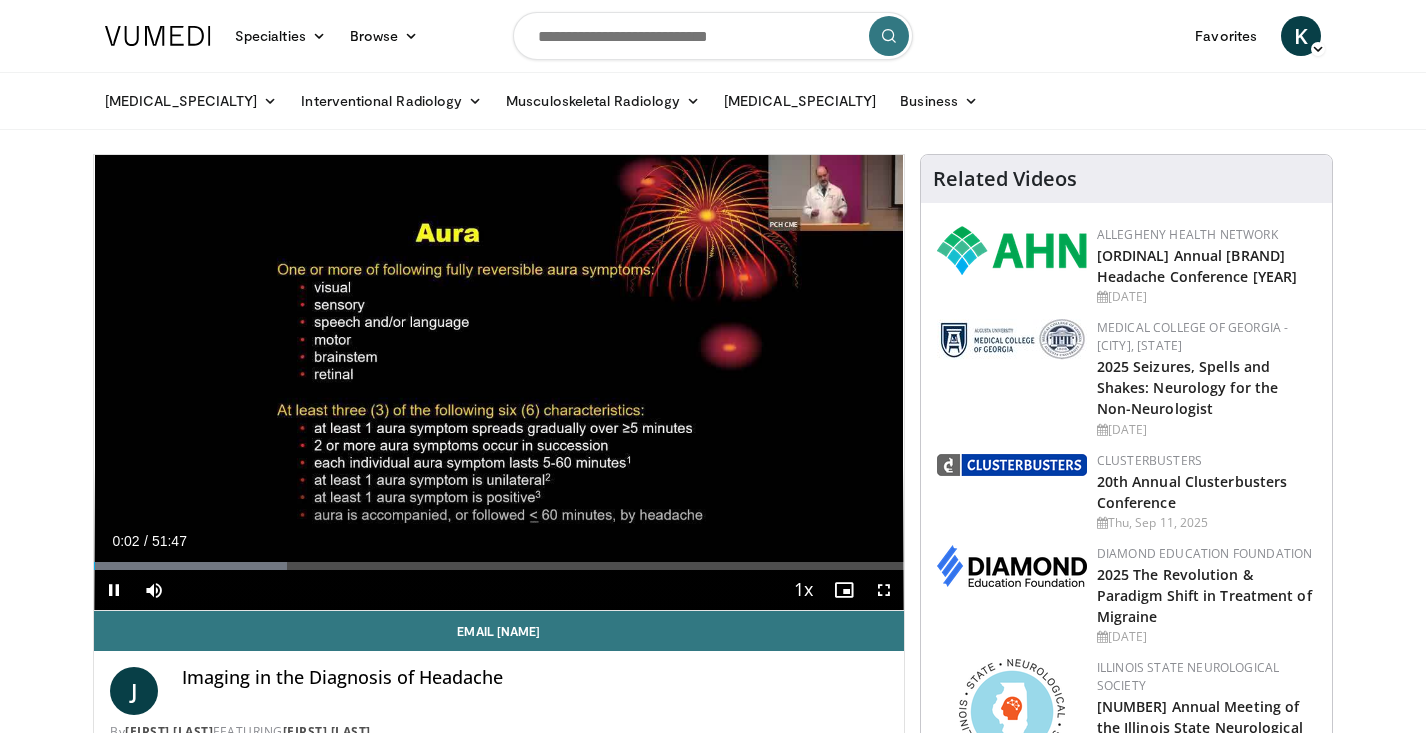 click at bounding box center [884, 590] 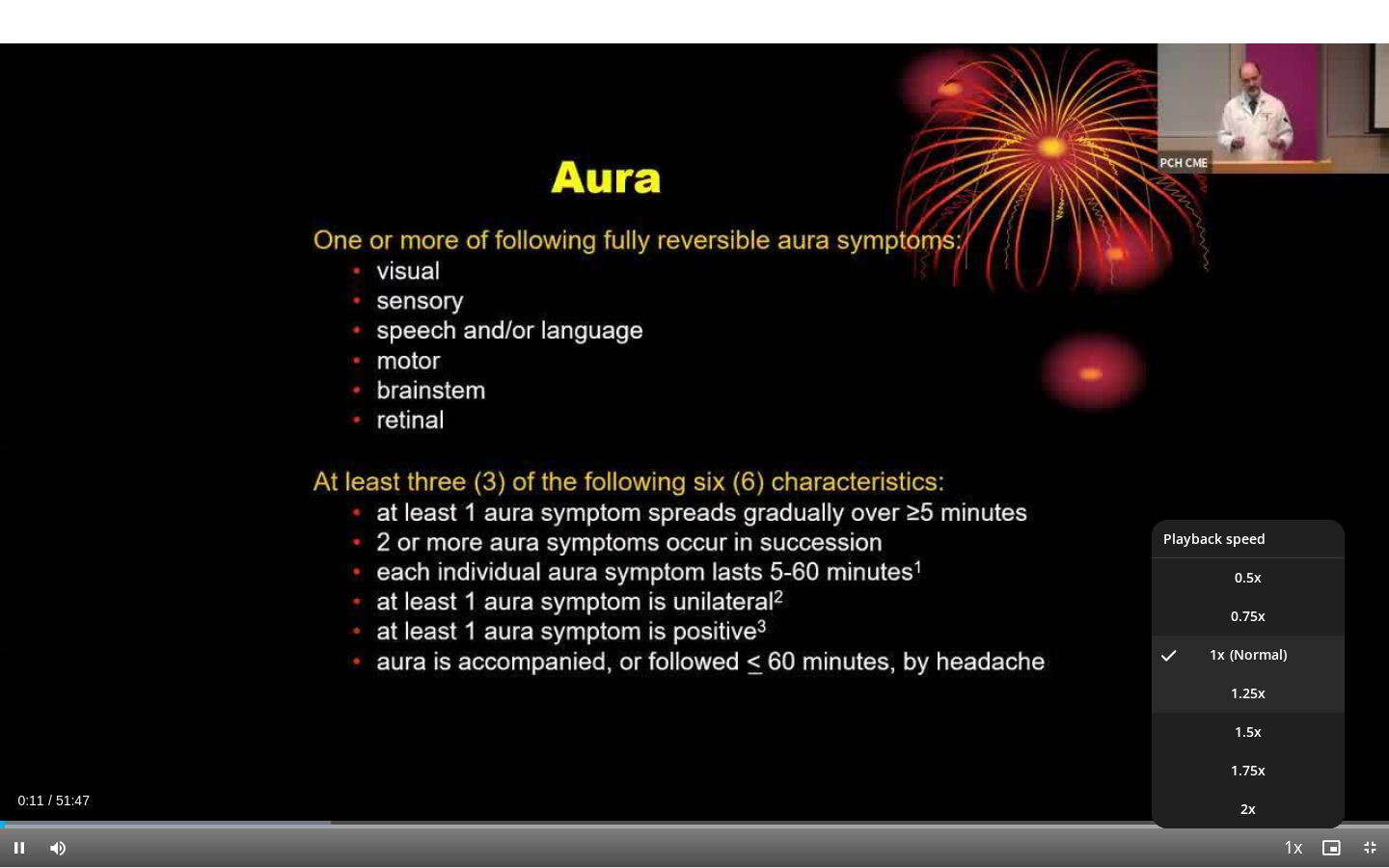 click on "1.25x" at bounding box center (1248, 693) 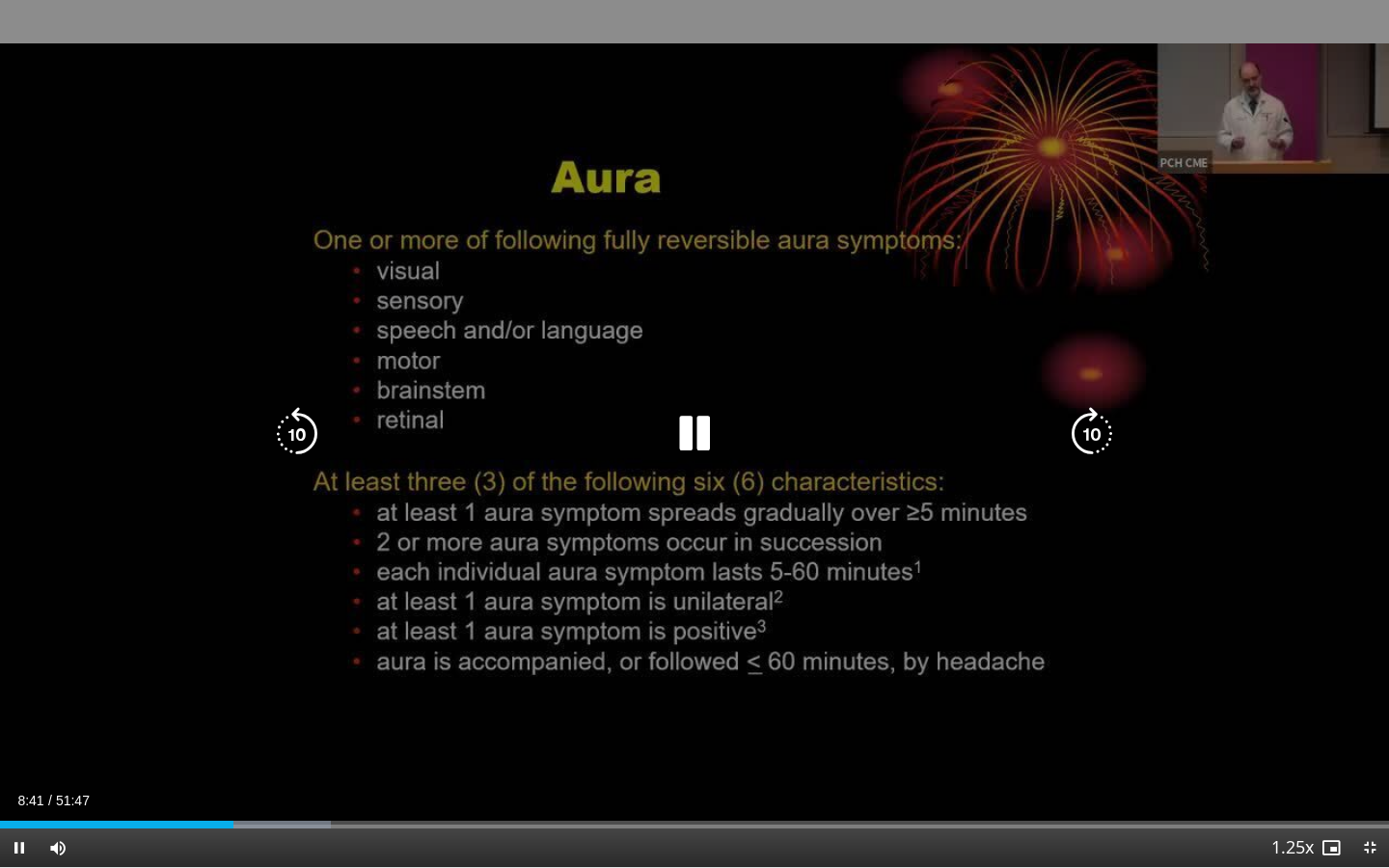 click at bounding box center (297, 434) 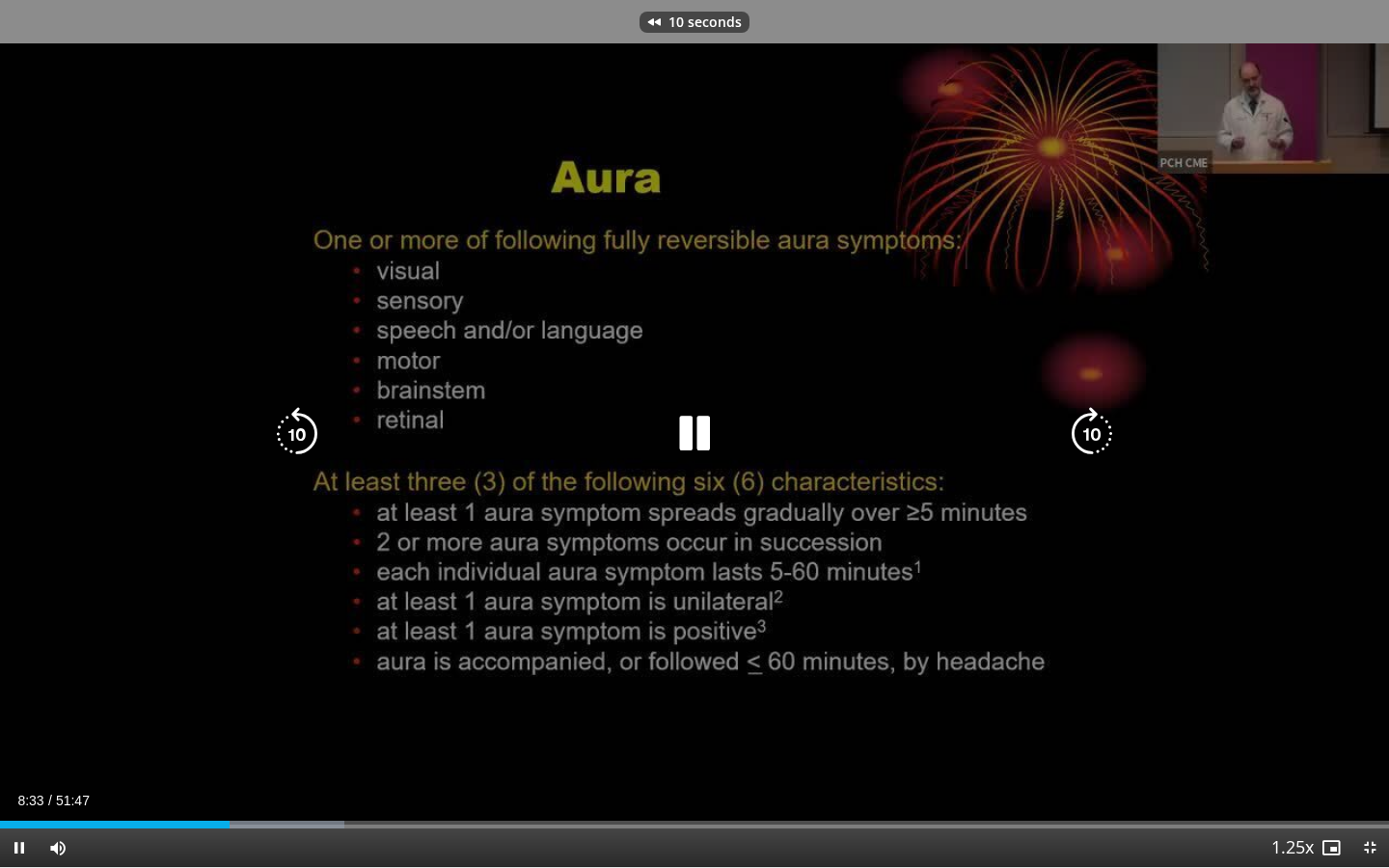 click at bounding box center (297, 434) 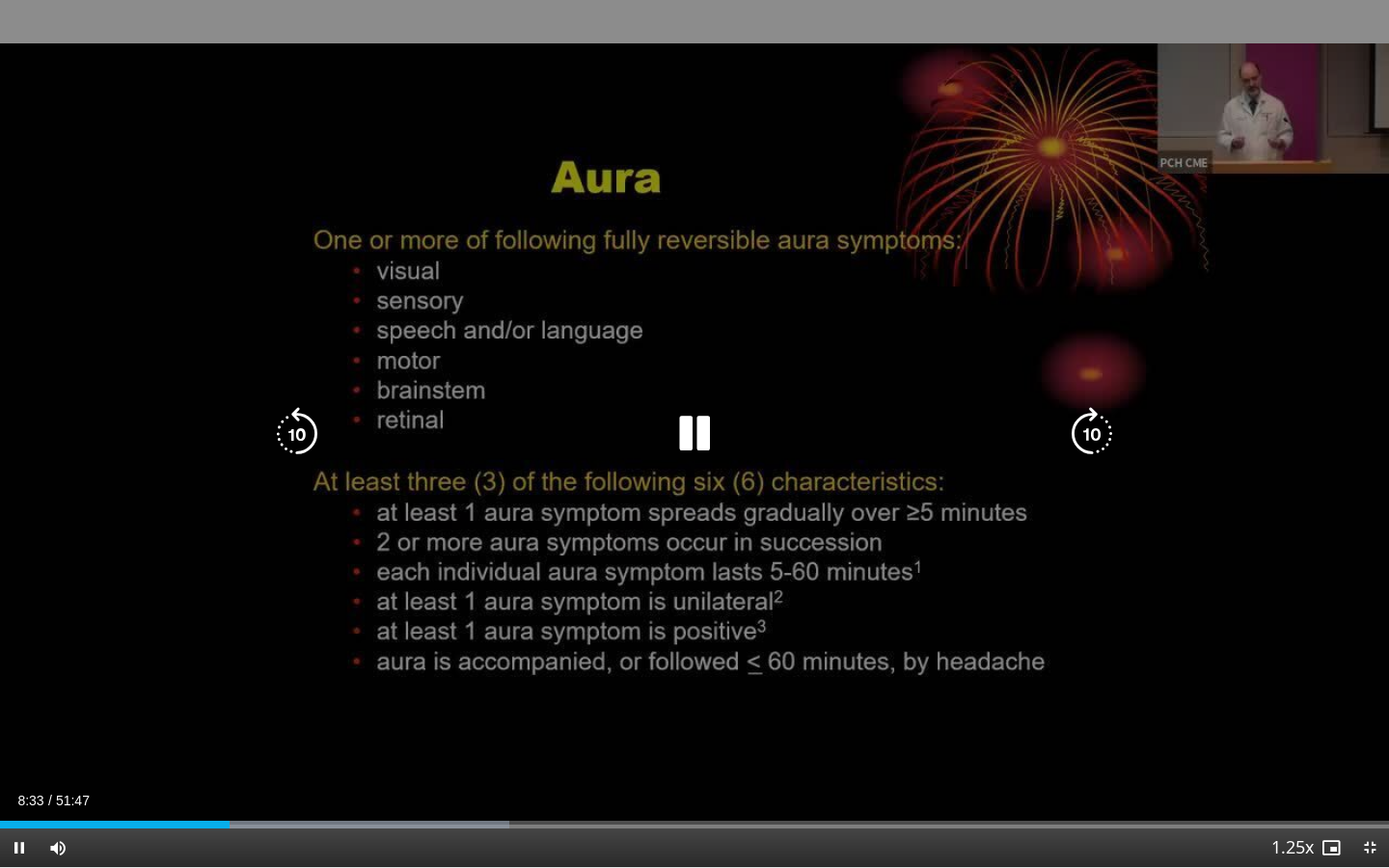 click at bounding box center (297, 434) 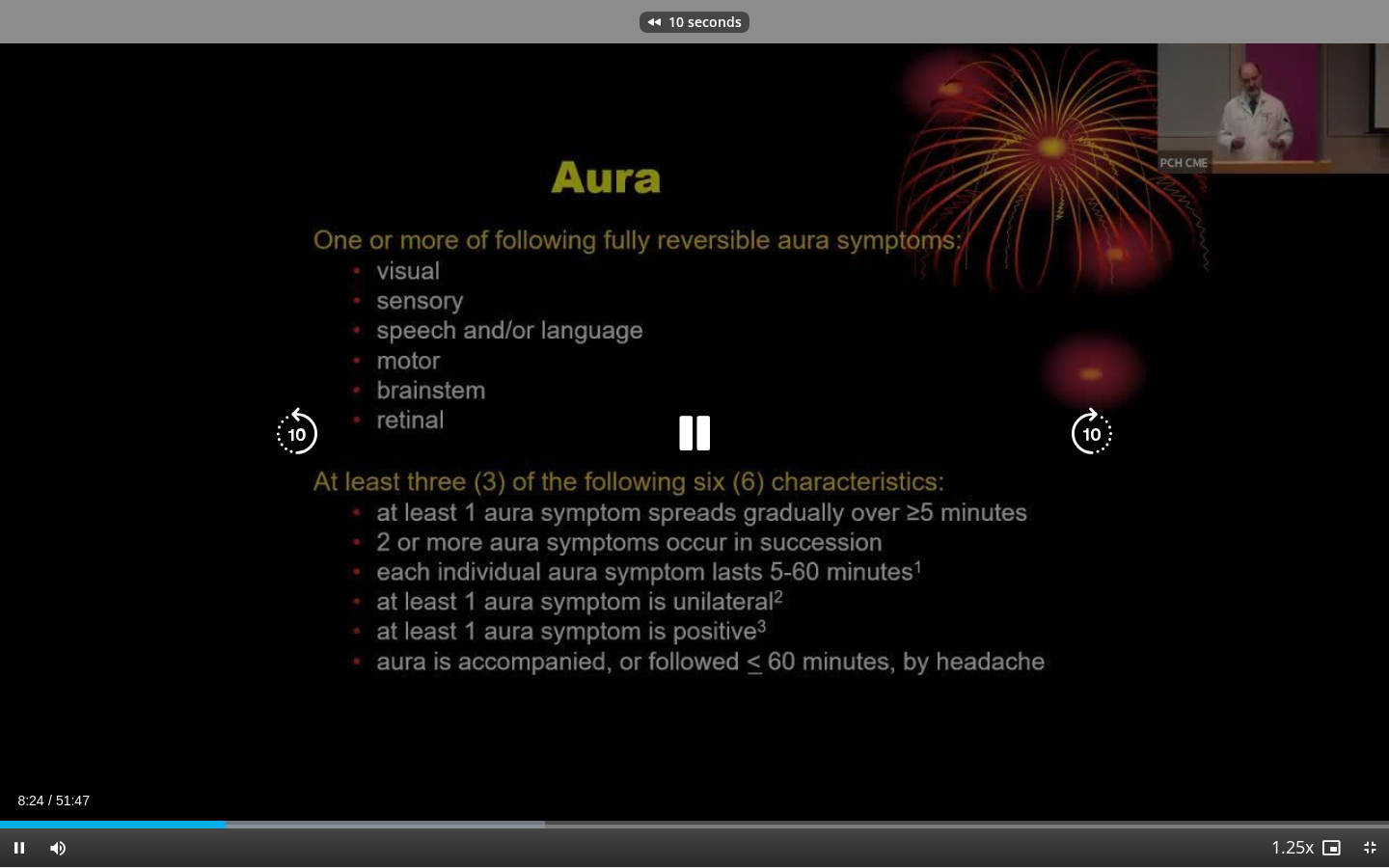 click at bounding box center (297, 434) 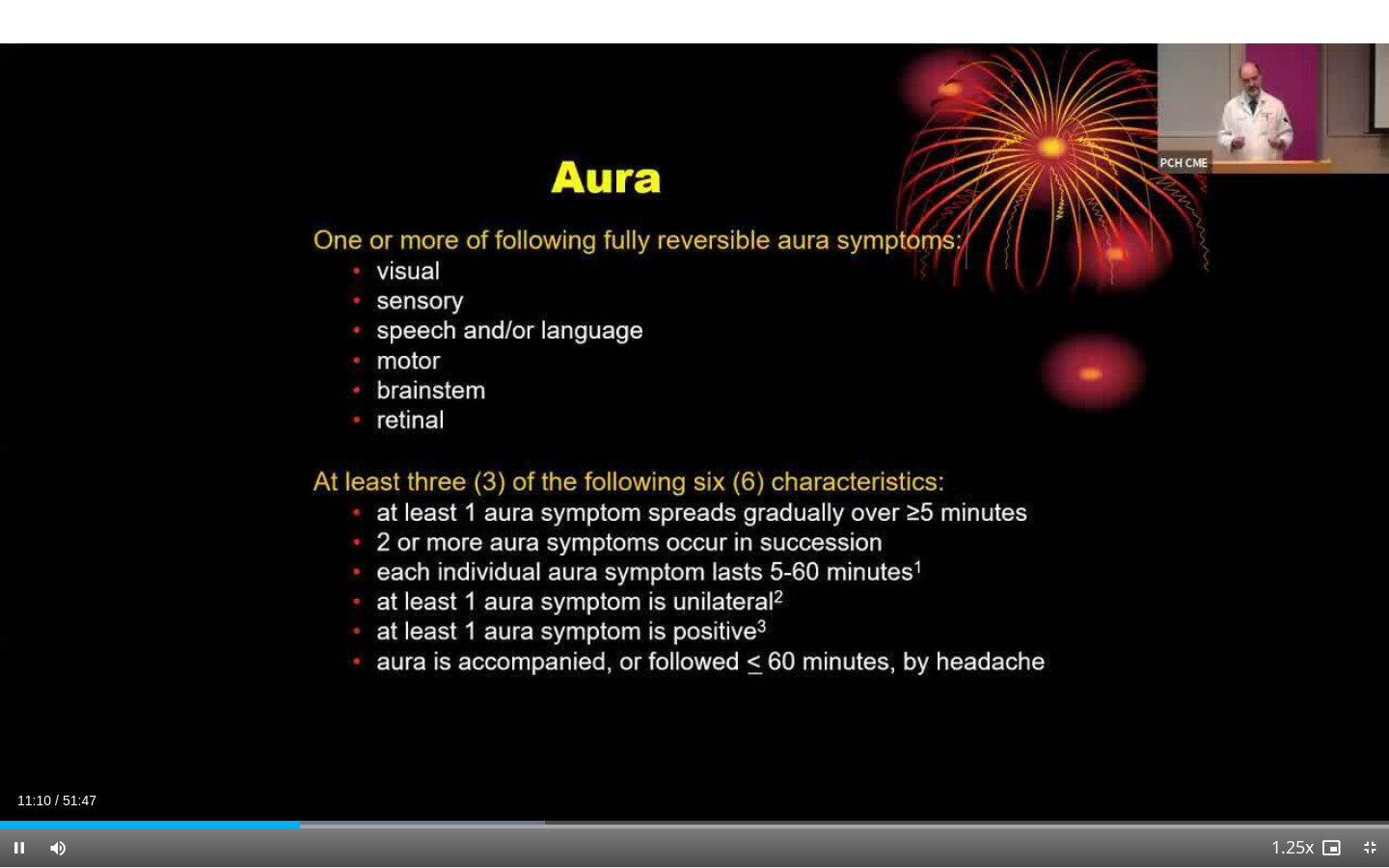 click at bounding box center (19, 848) 